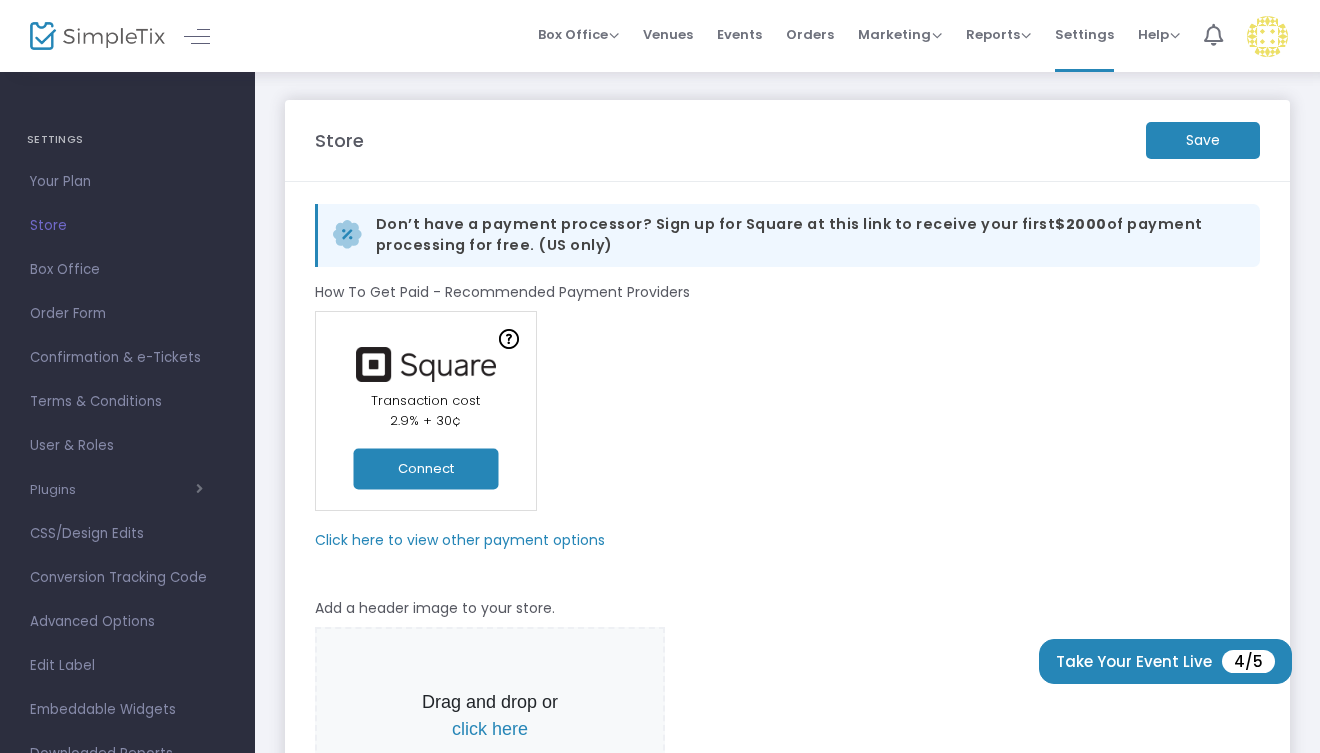 scroll, scrollTop: 0, scrollLeft: 0, axis: both 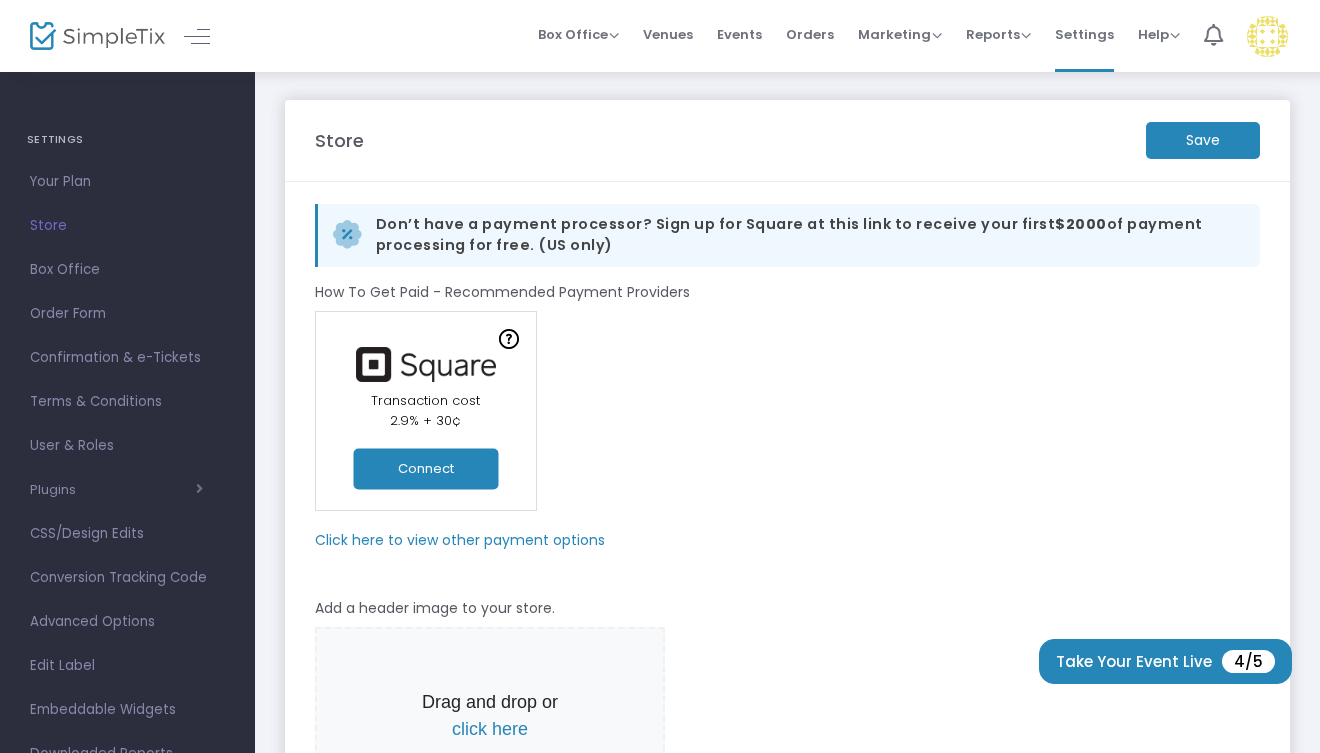 click on "Connect" 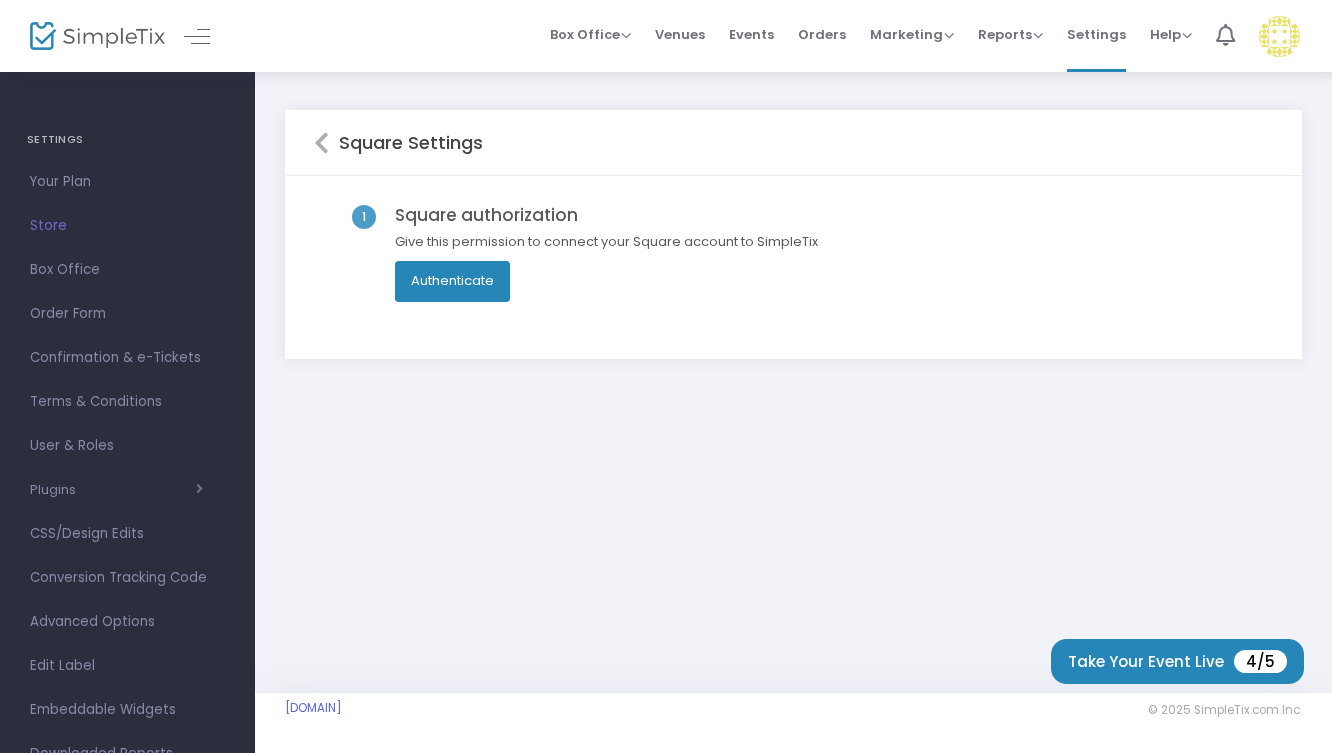 click on "Authenticate" 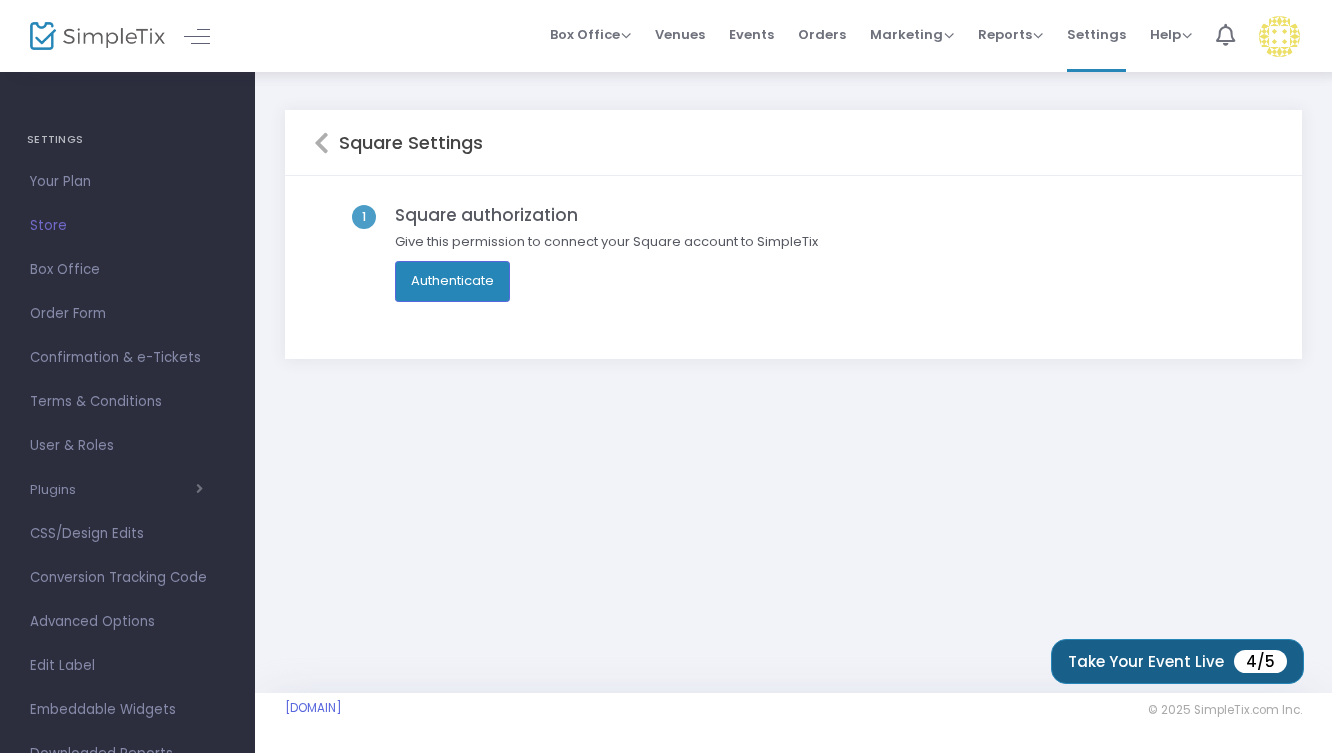 click on "Take Your Event Live  4/5" 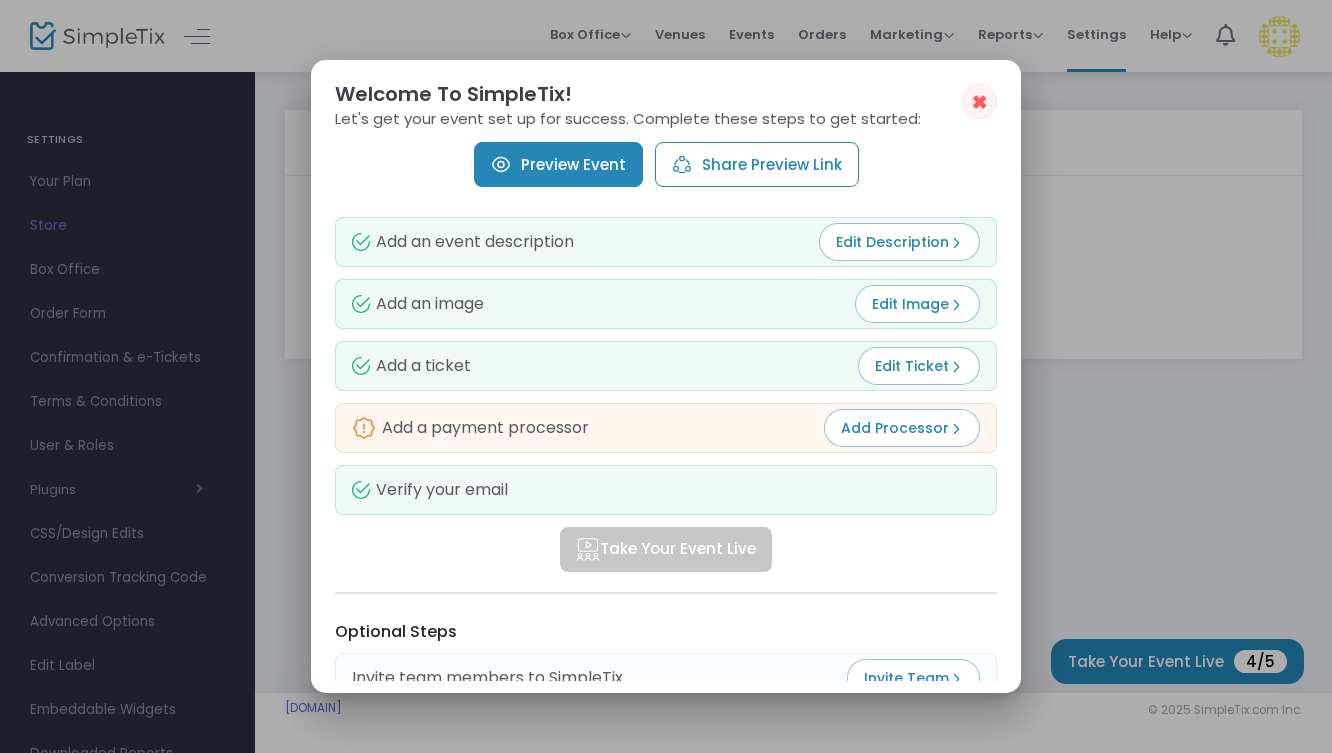 click on "Add Processor" at bounding box center [902, 428] 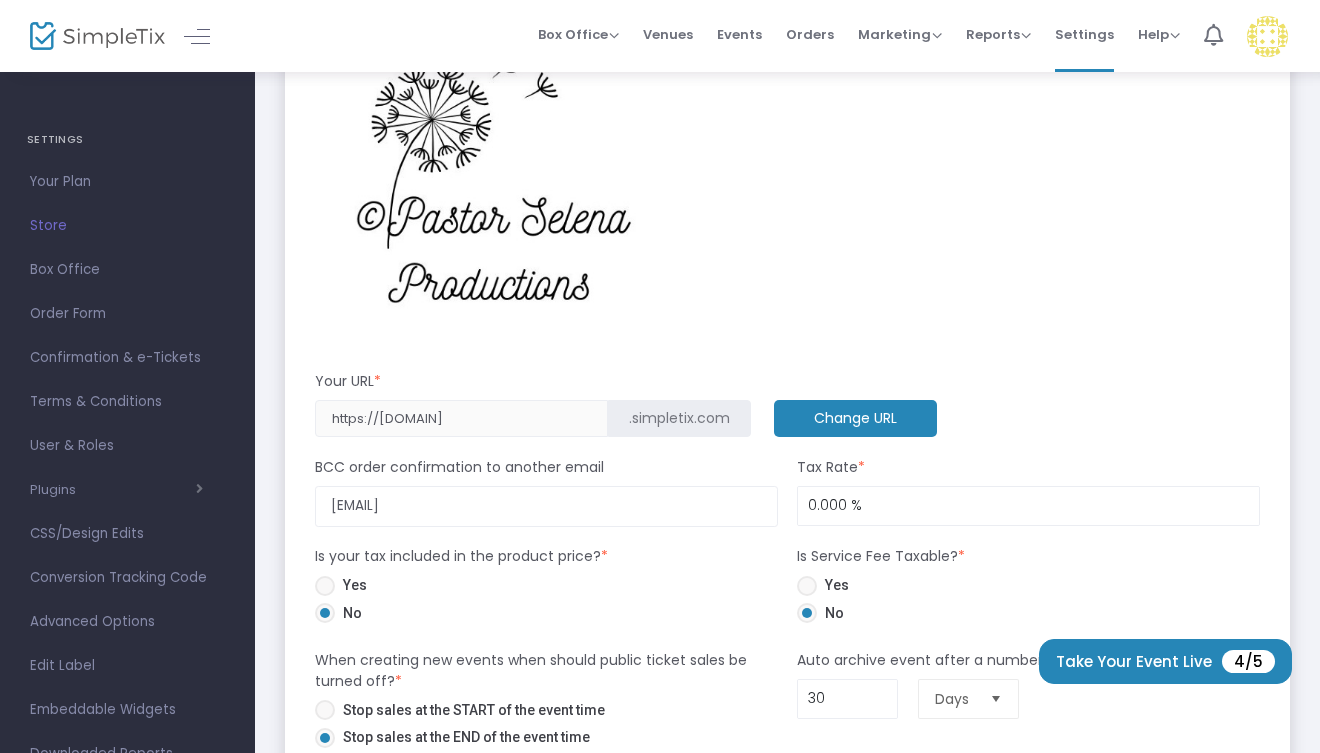 scroll, scrollTop: 836, scrollLeft: 0, axis: vertical 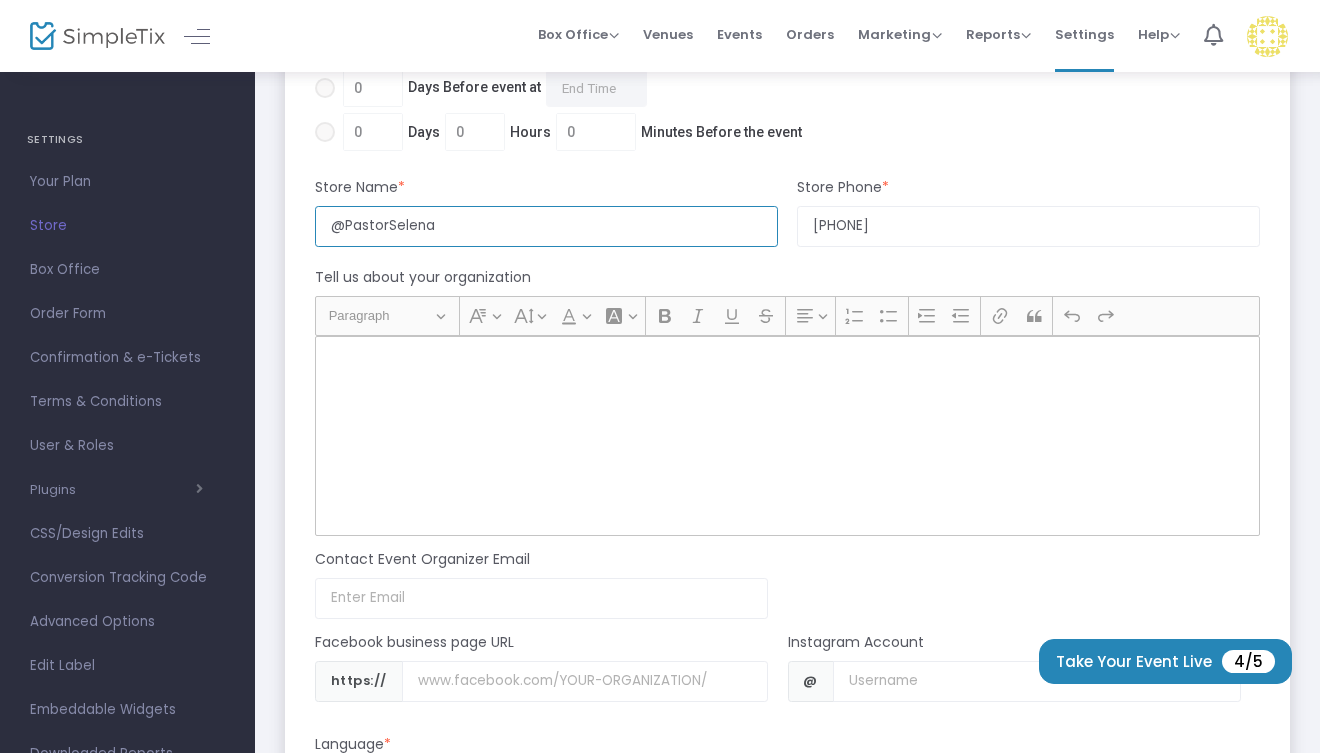 click on "@[USERNAME]" 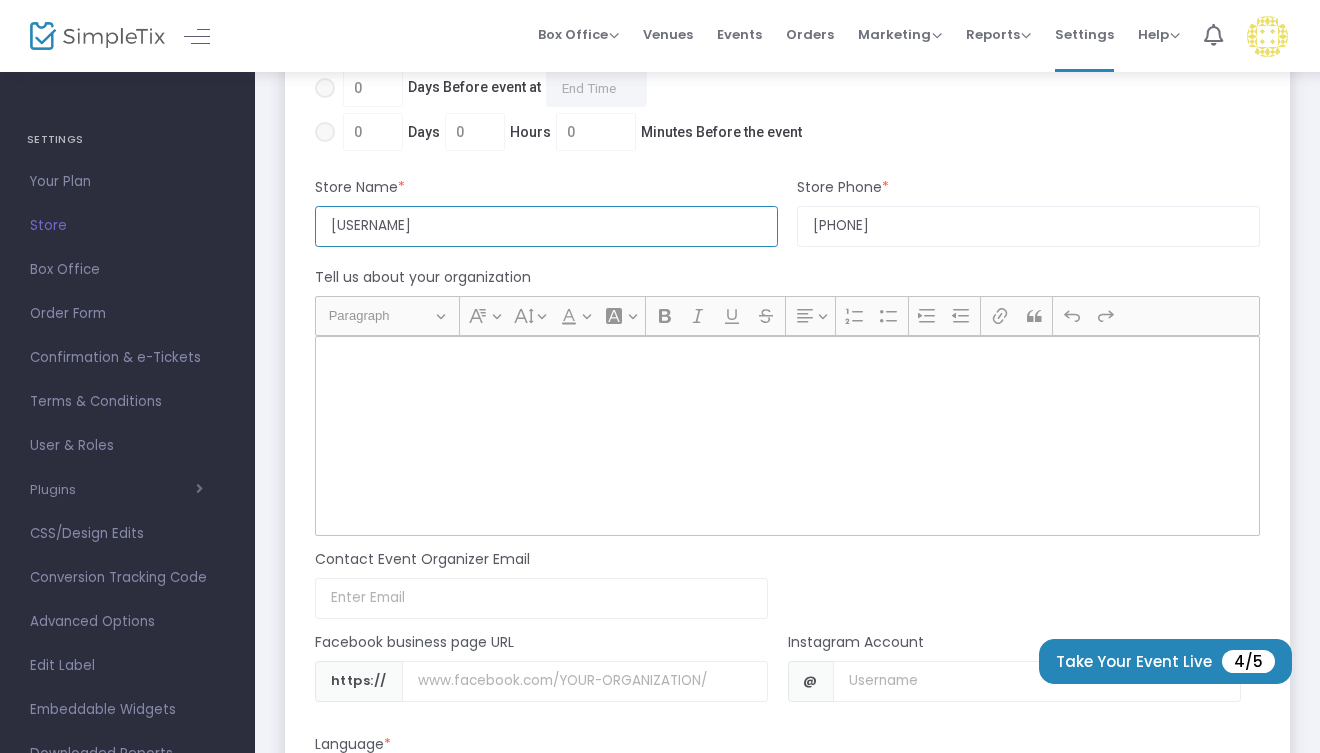 click on "PastorSelena" 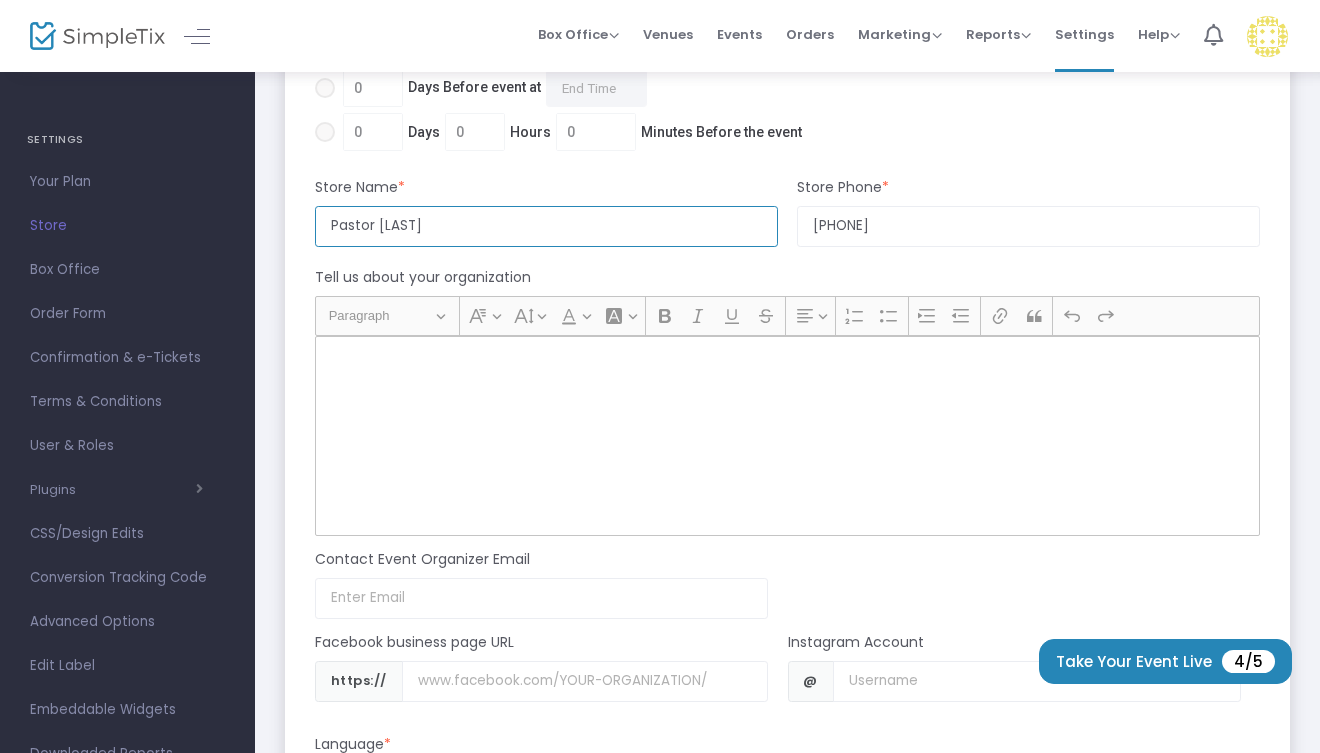 click on "[NAME]" 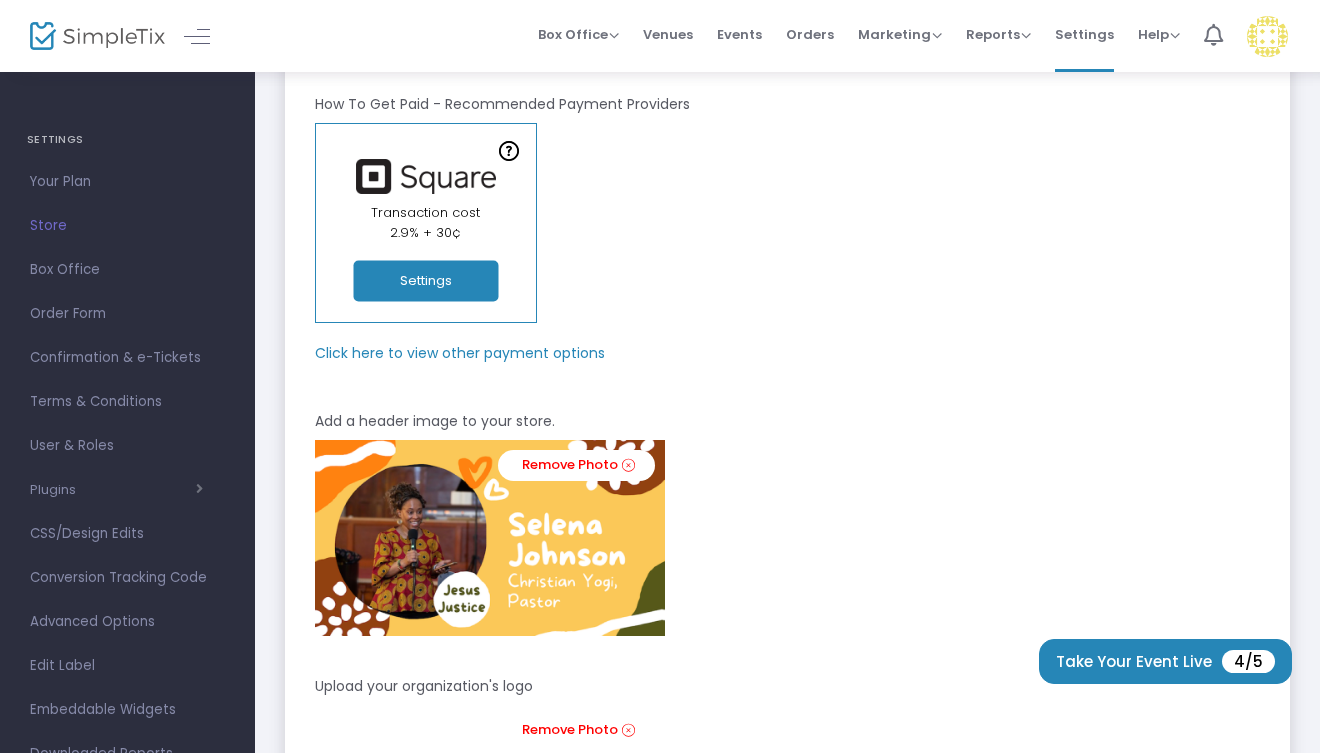 scroll, scrollTop: 0, scrollLeft: 0, axis: both 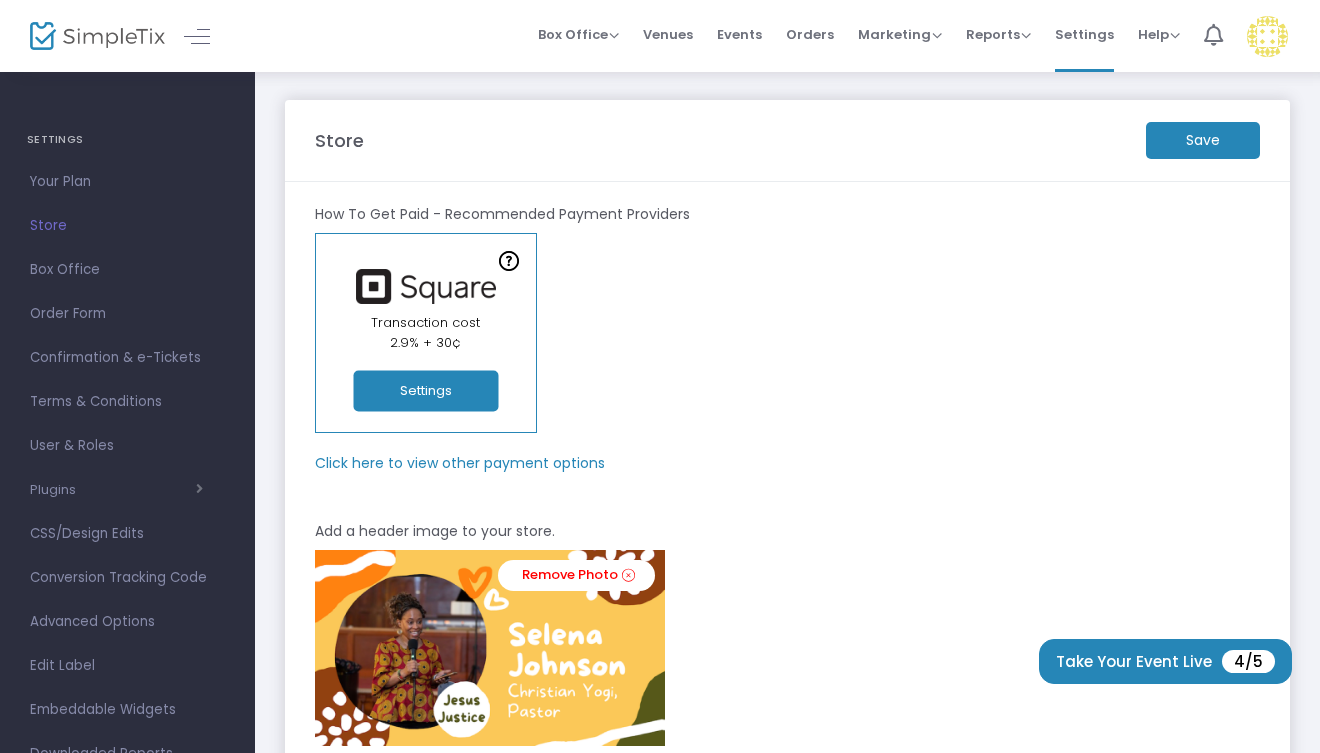 type on "Pastor Selena Productions" 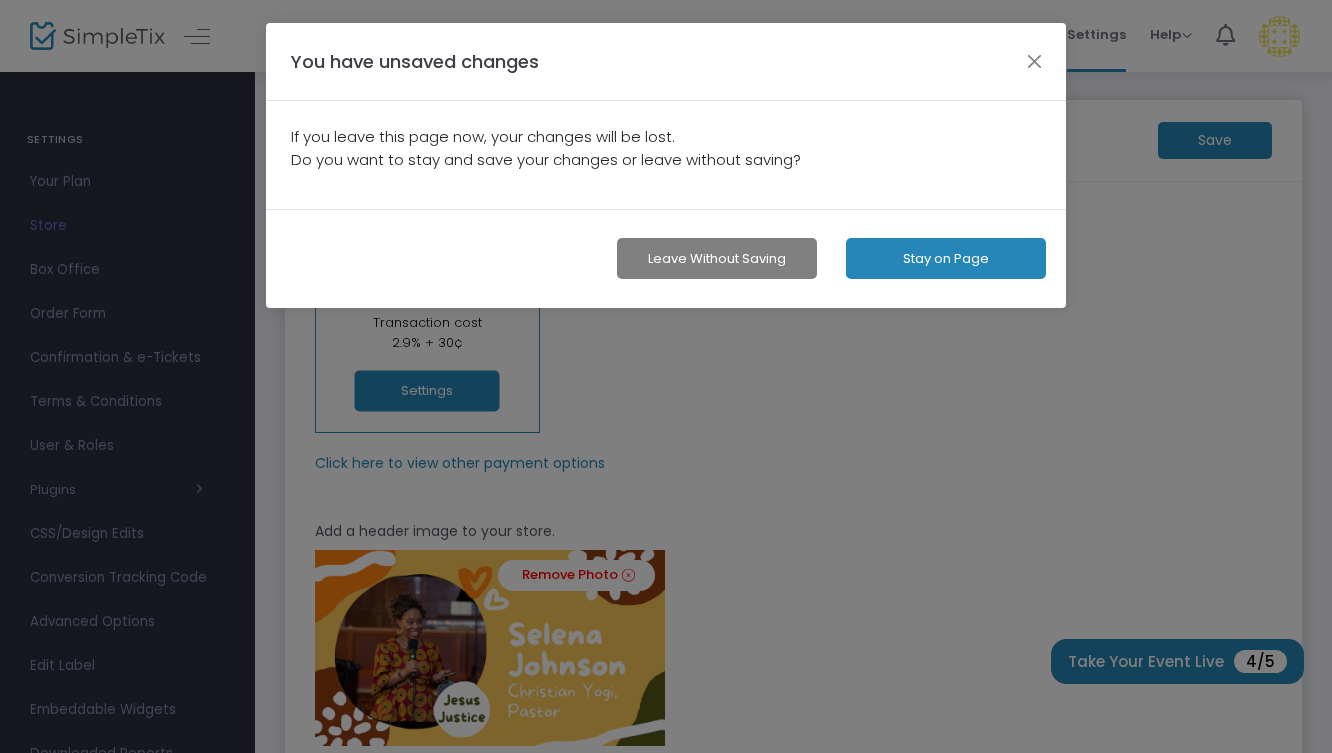 click on "Stay on Page" 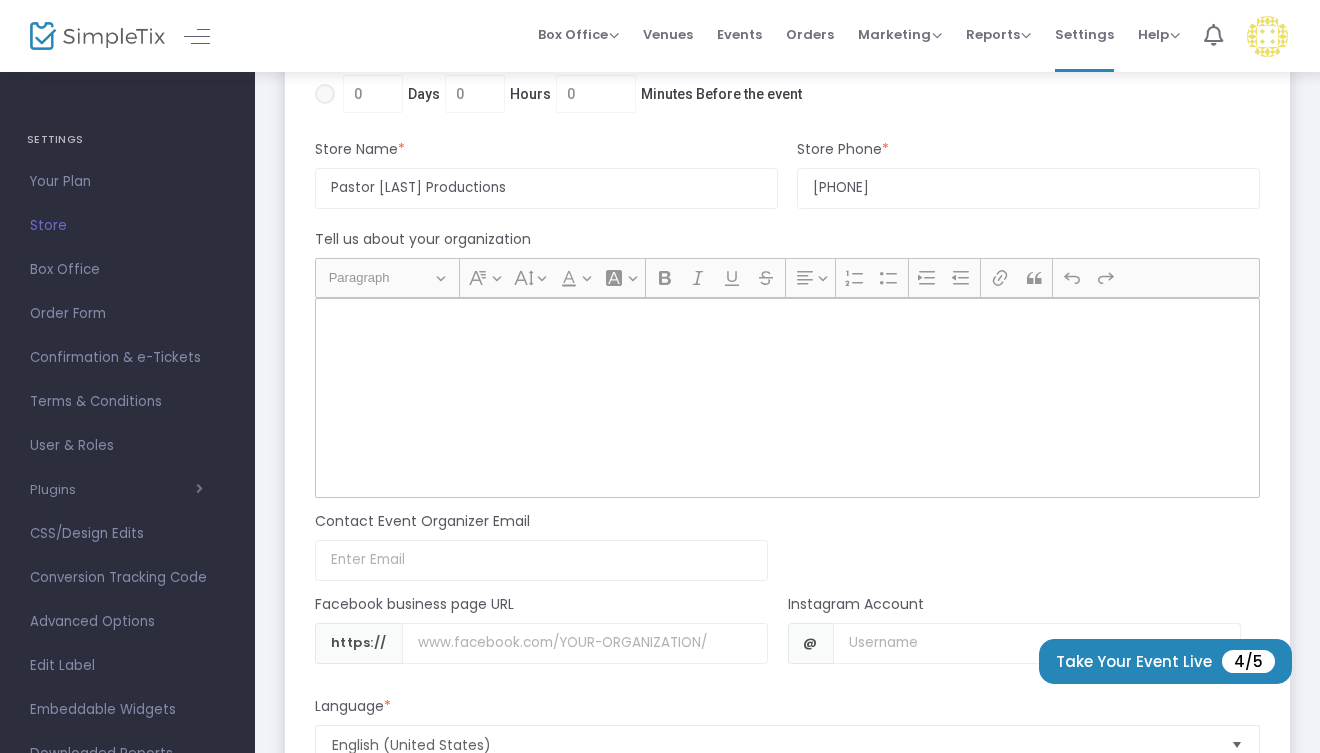 scroll, scrollTop: 1565, scrollLeft: 0, axis: vertical 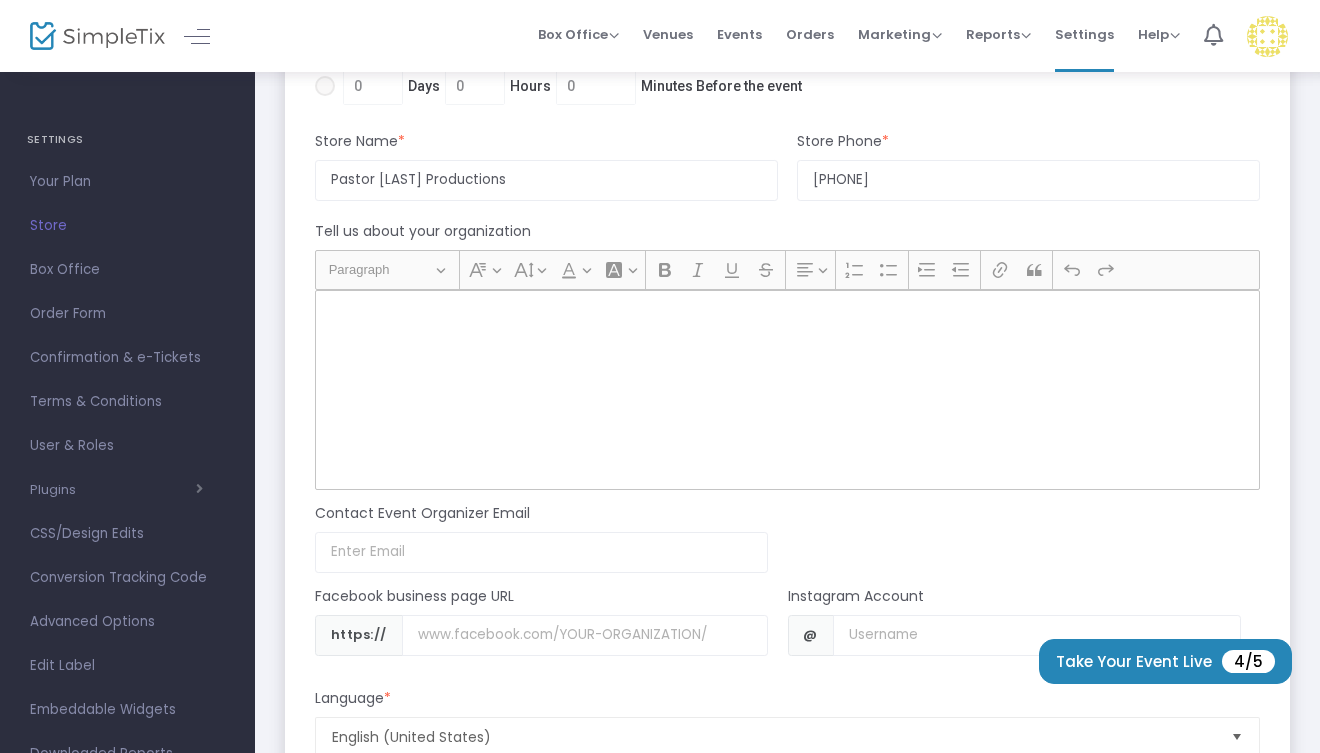 click 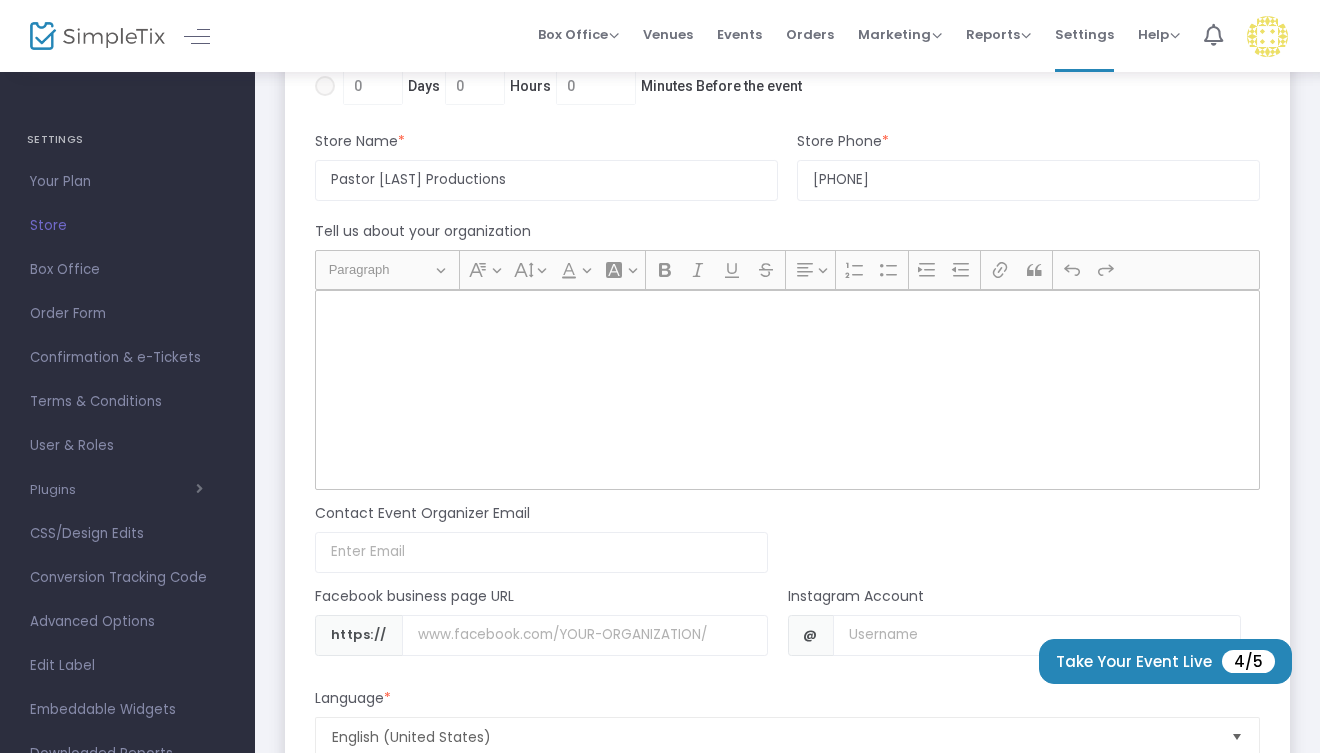 click 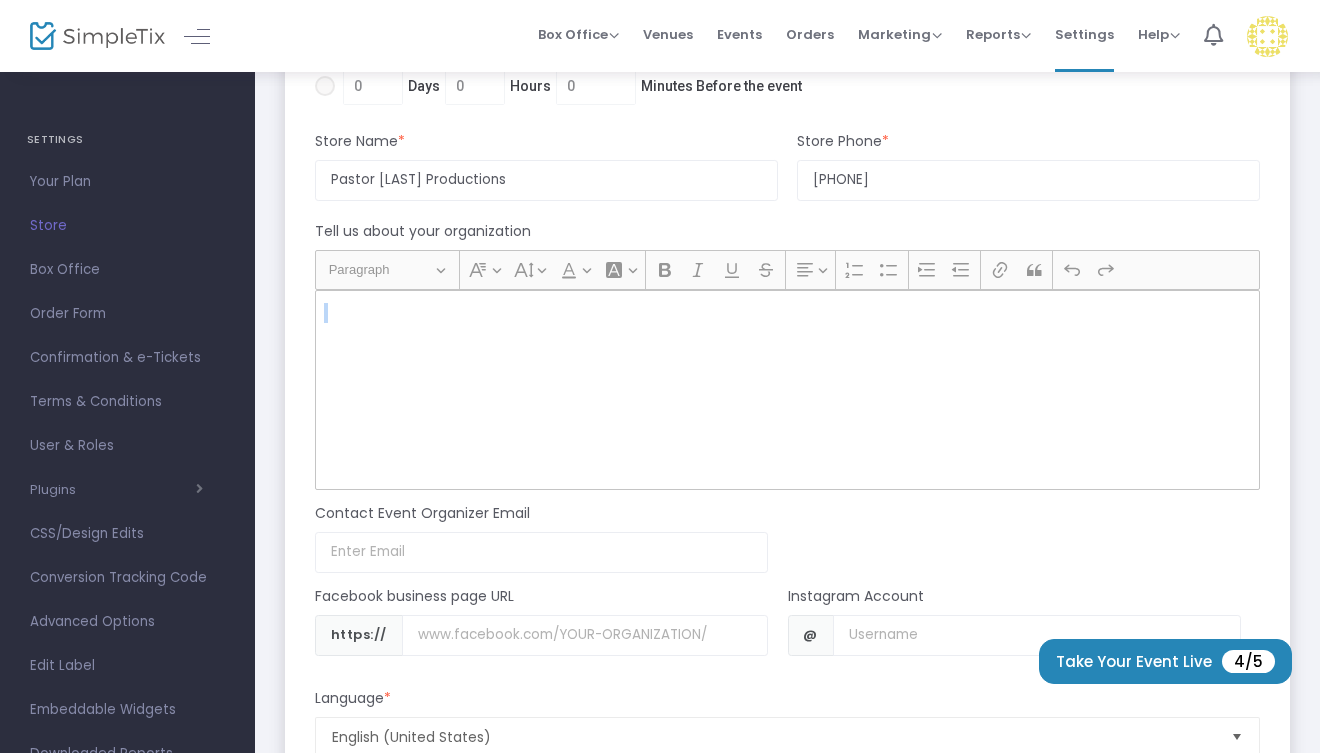 click 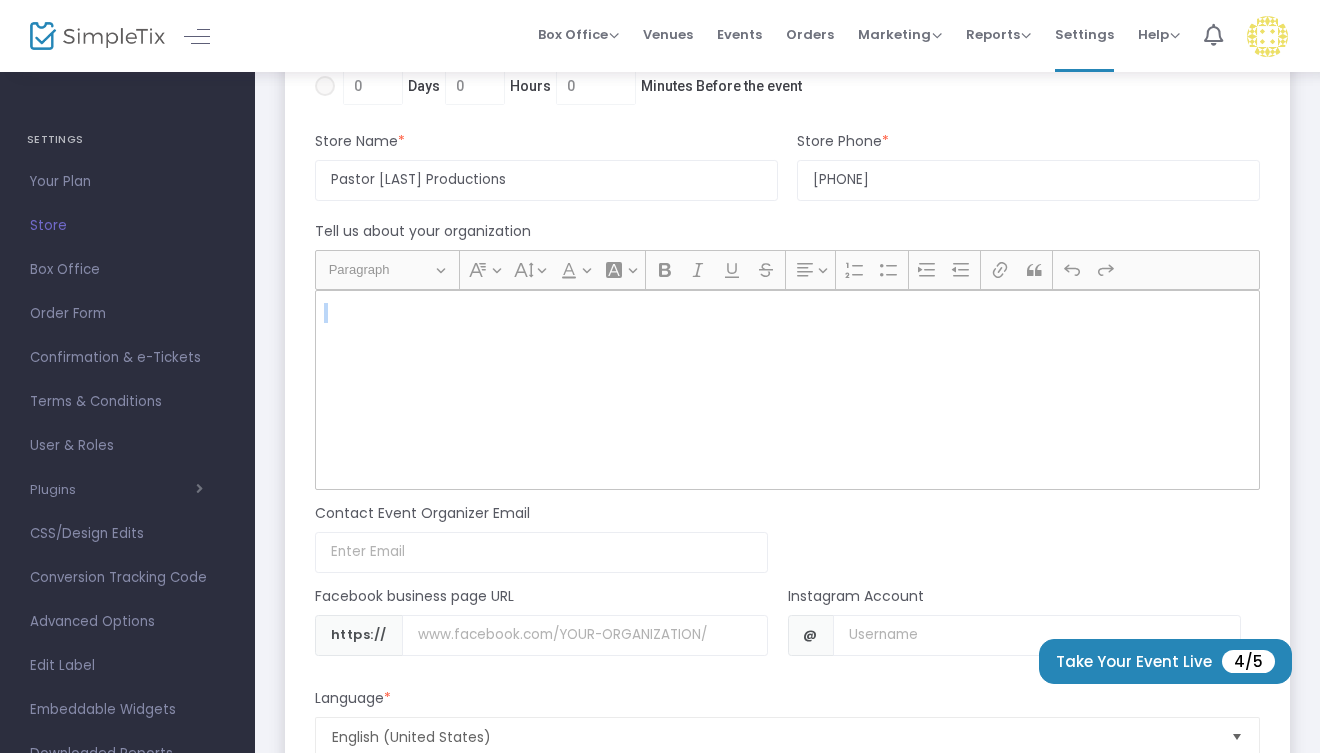 click 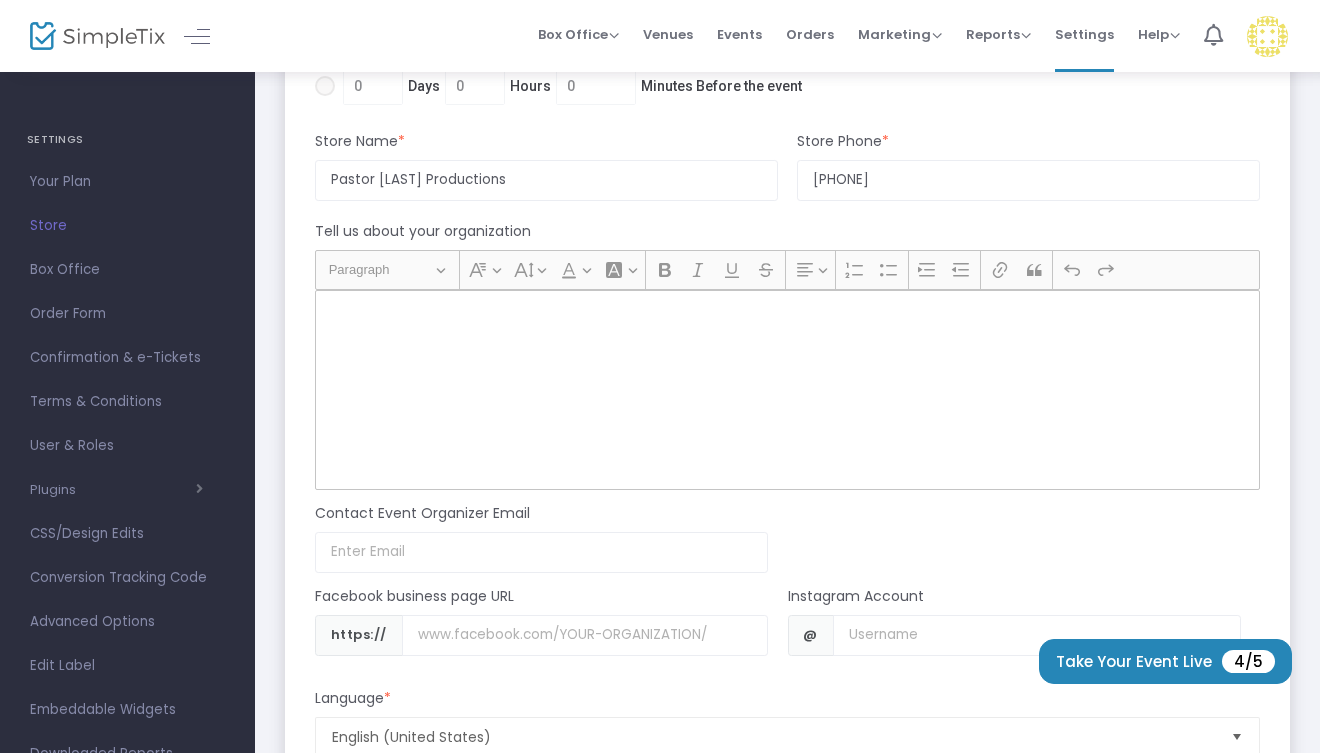click 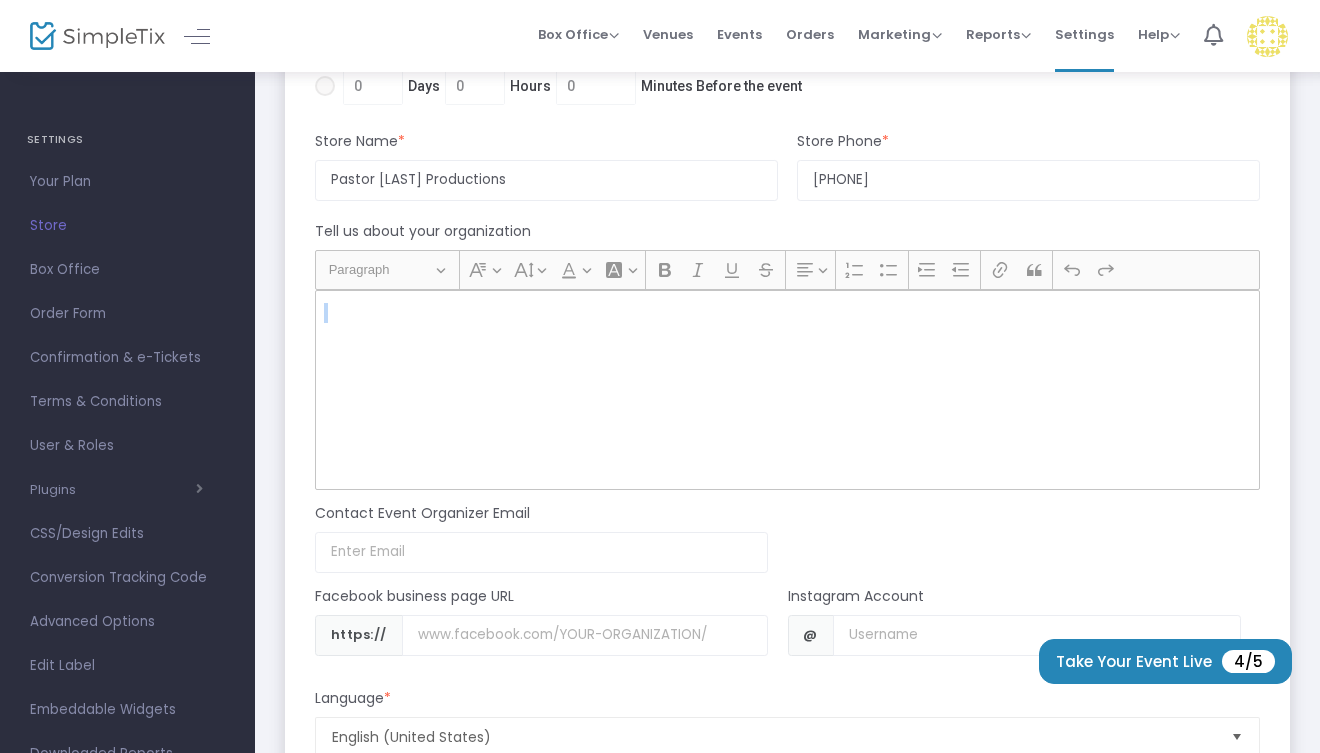 click 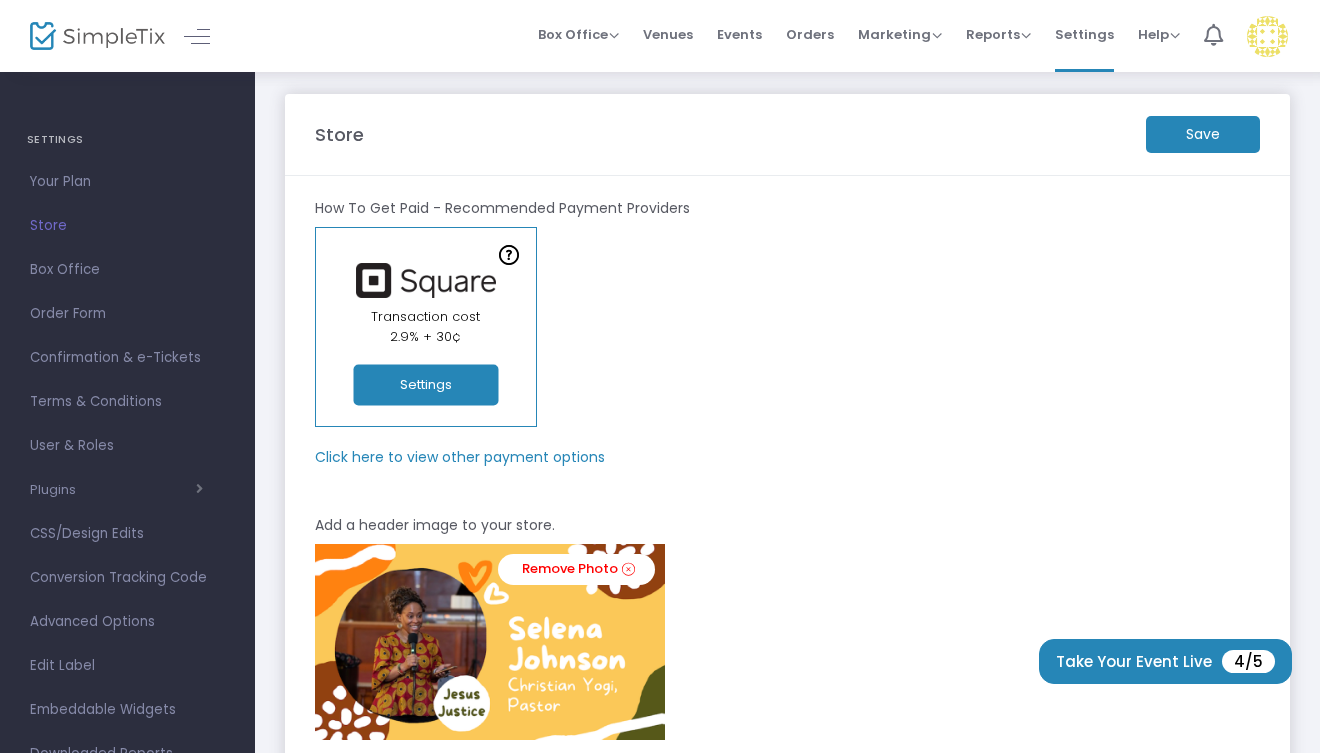 scroll, scrollTop: 0, scrollLeft: 0, axis: both 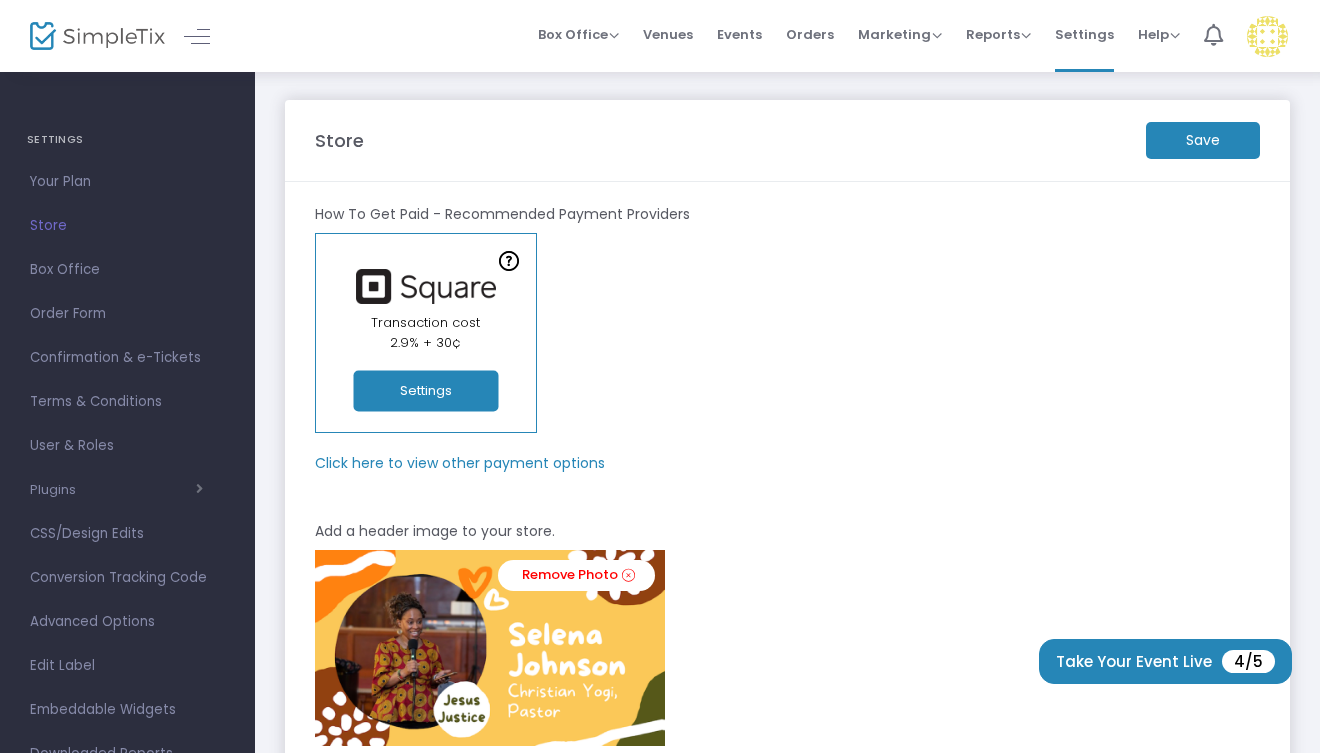 click on "Save" 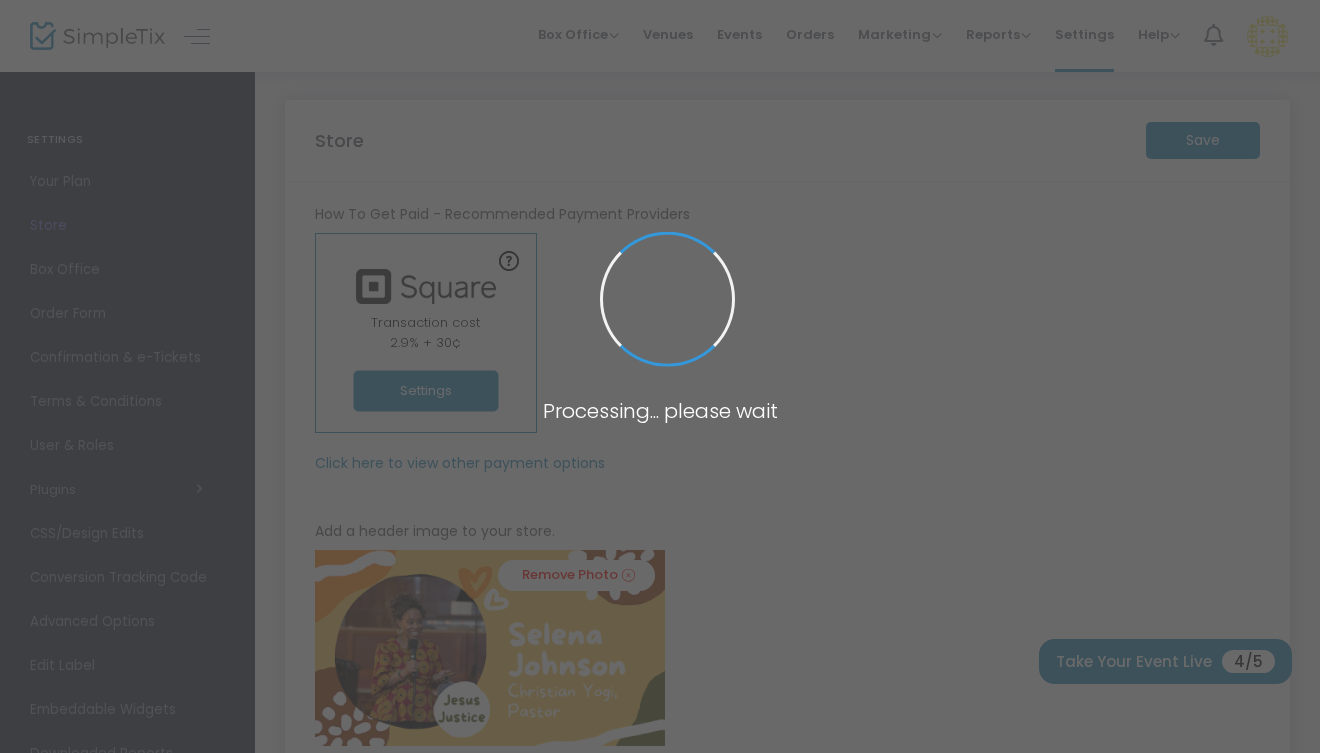 type on "30" 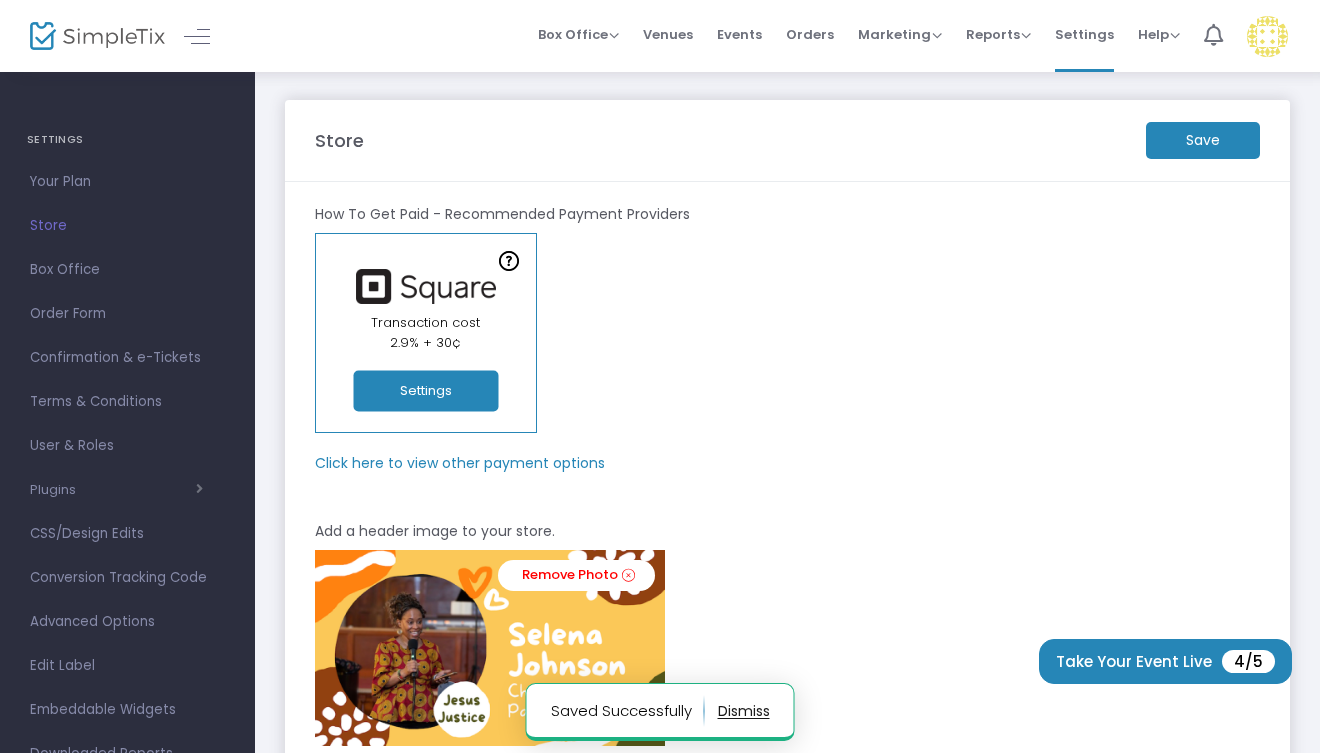 click on "Settings" 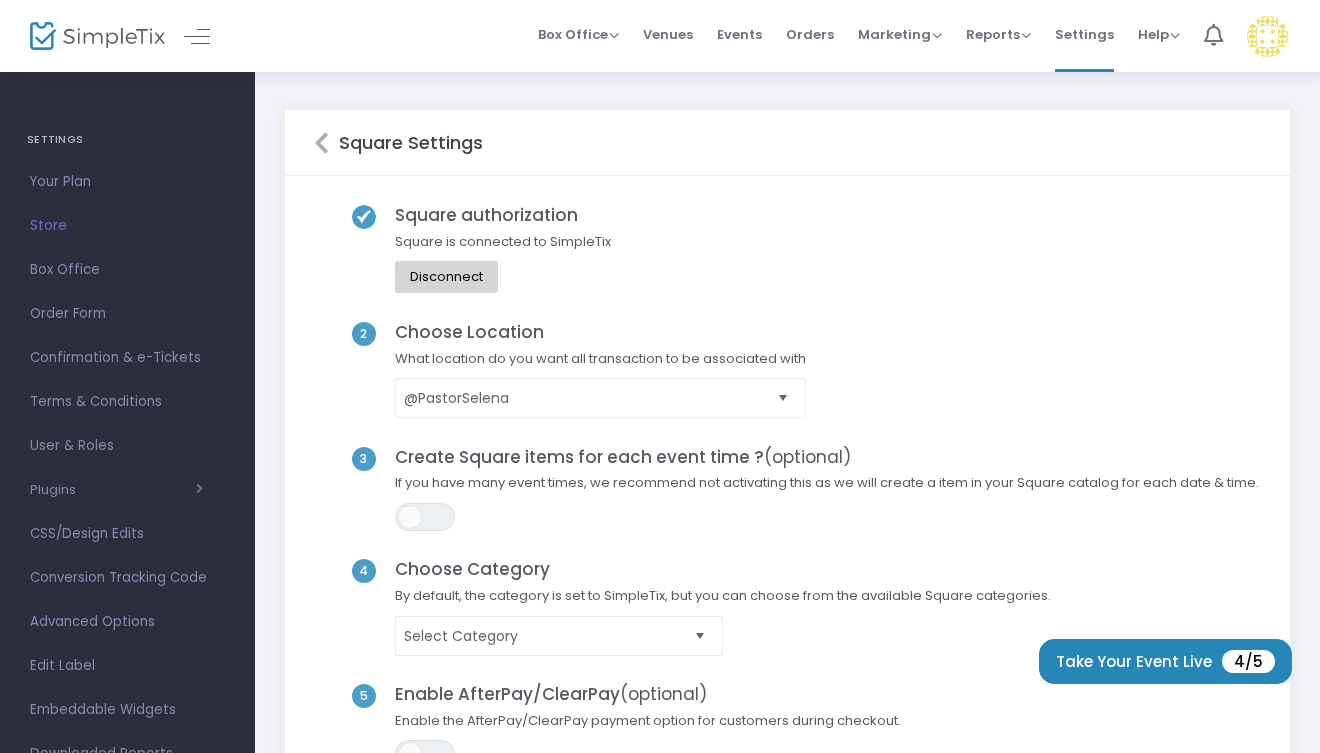 click at bounding box center (783, 398) 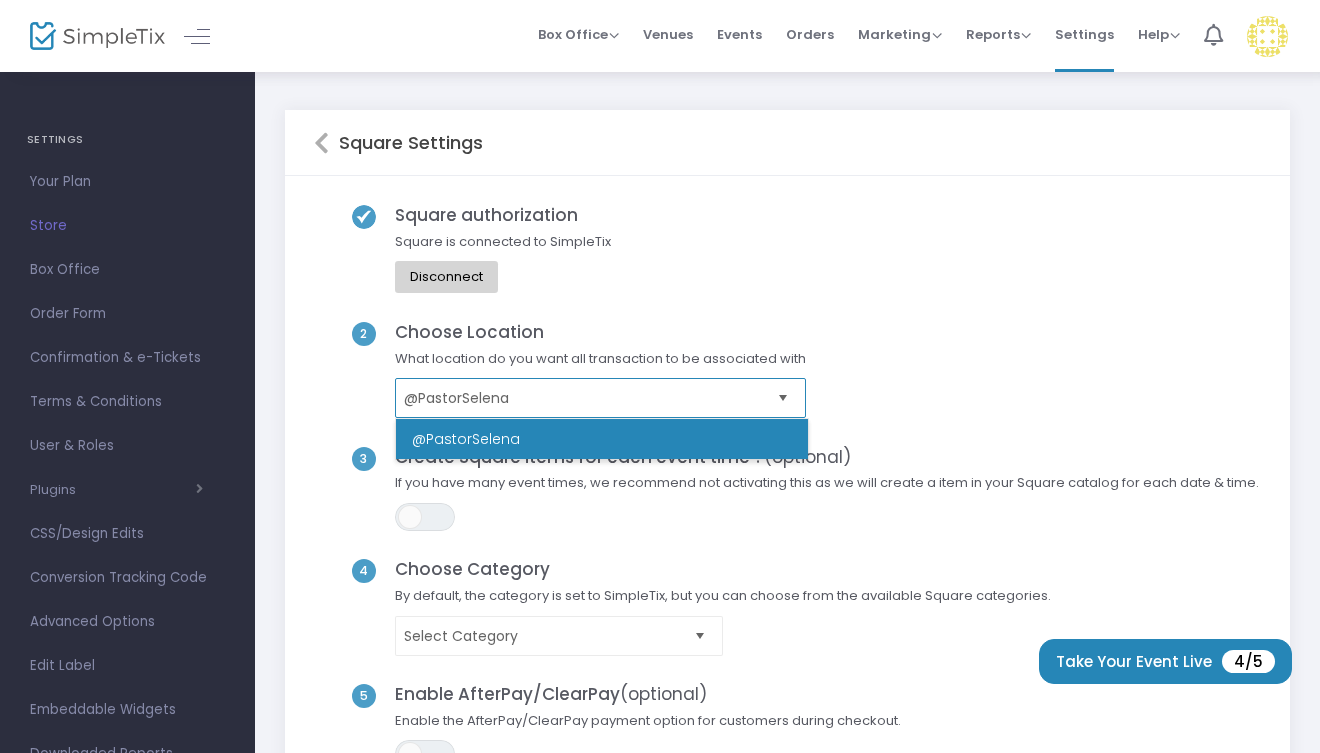 click on "@[USERNAME]" at bounding box center [586, 398] 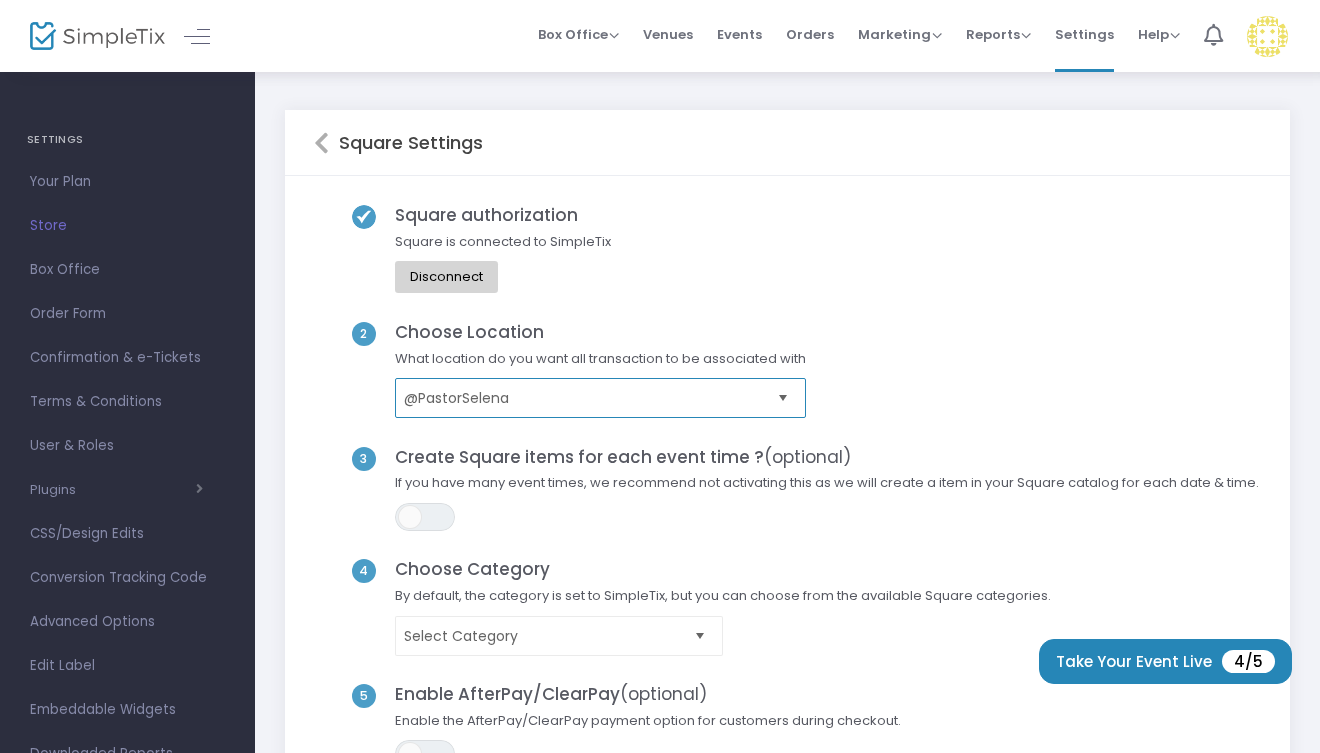 click on "@[USERNAME]" at bounding box center [586, 398] 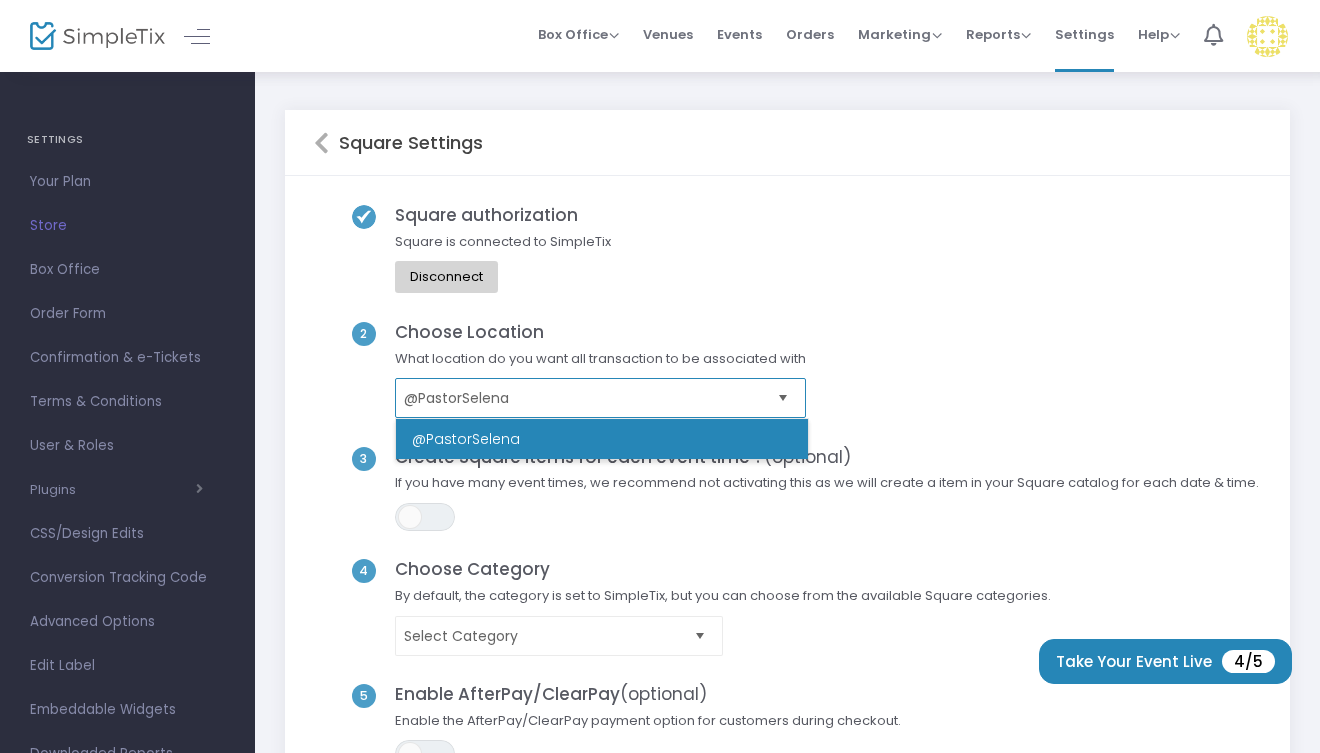 click on "@[USERNAME]" at bounding box center [602, 439] 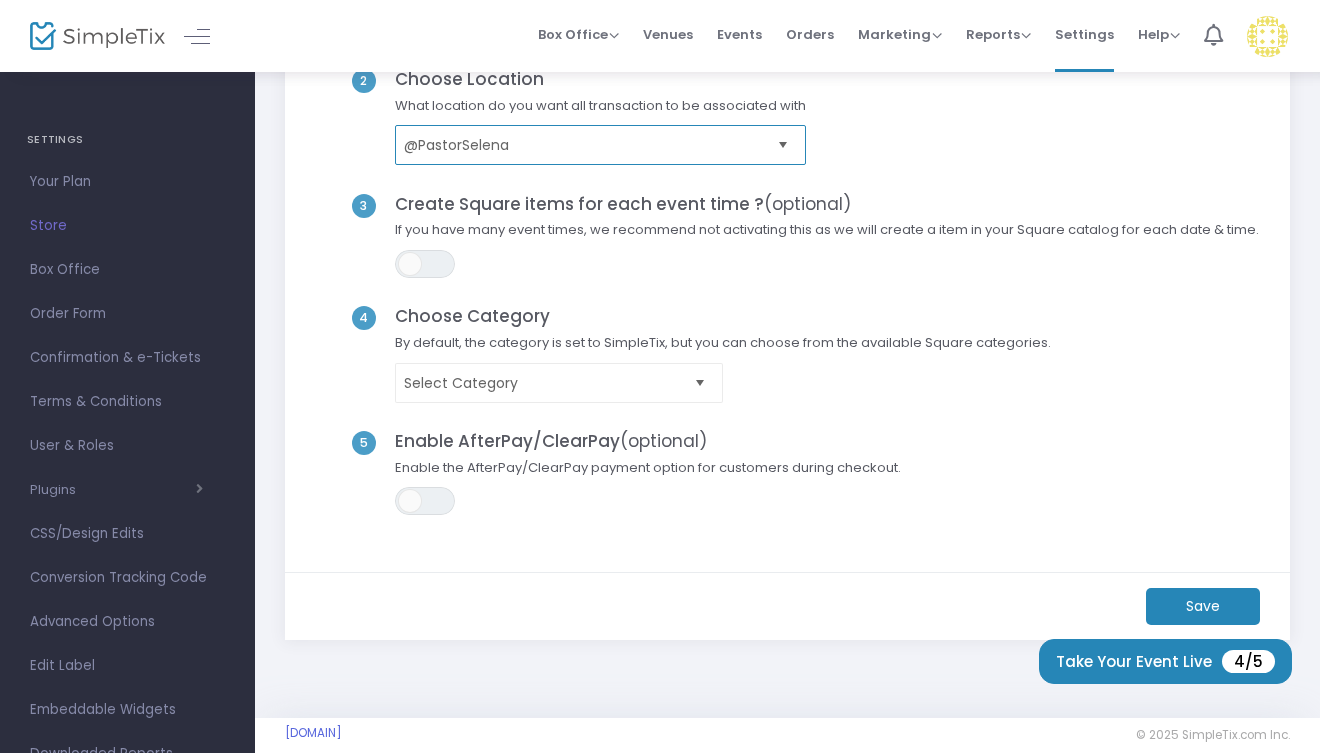 scroll, scrollTop: 255, scrollLeft: 0, axis: vertical 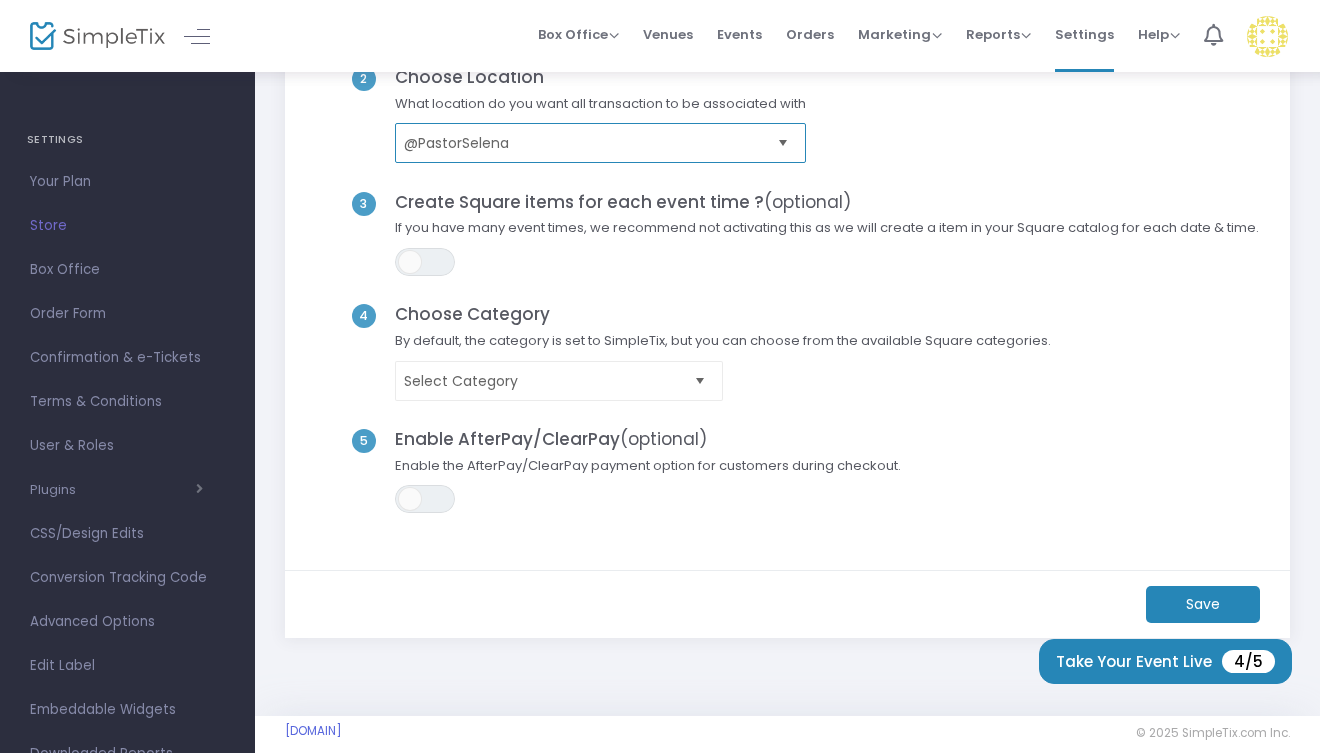 click at bounding box center [700, 380] 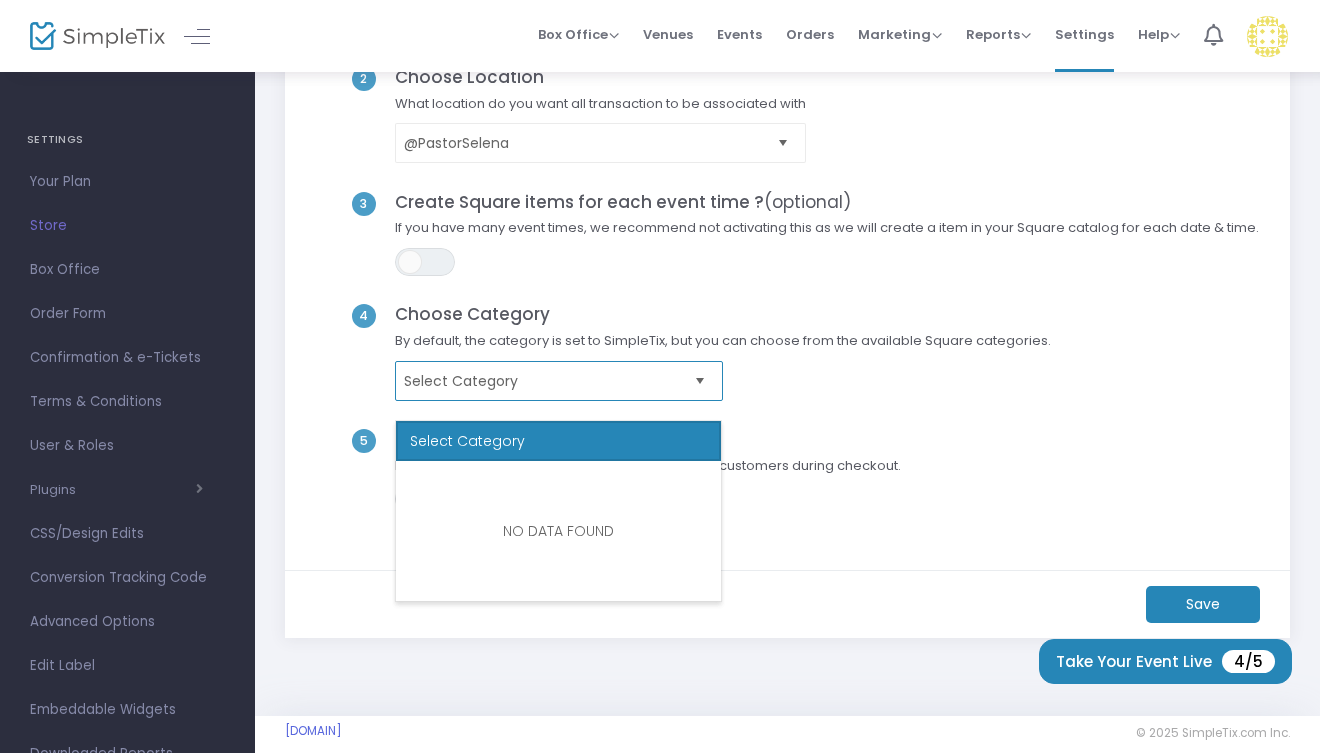 click on "Select Category" at bounding box center (545, 381) 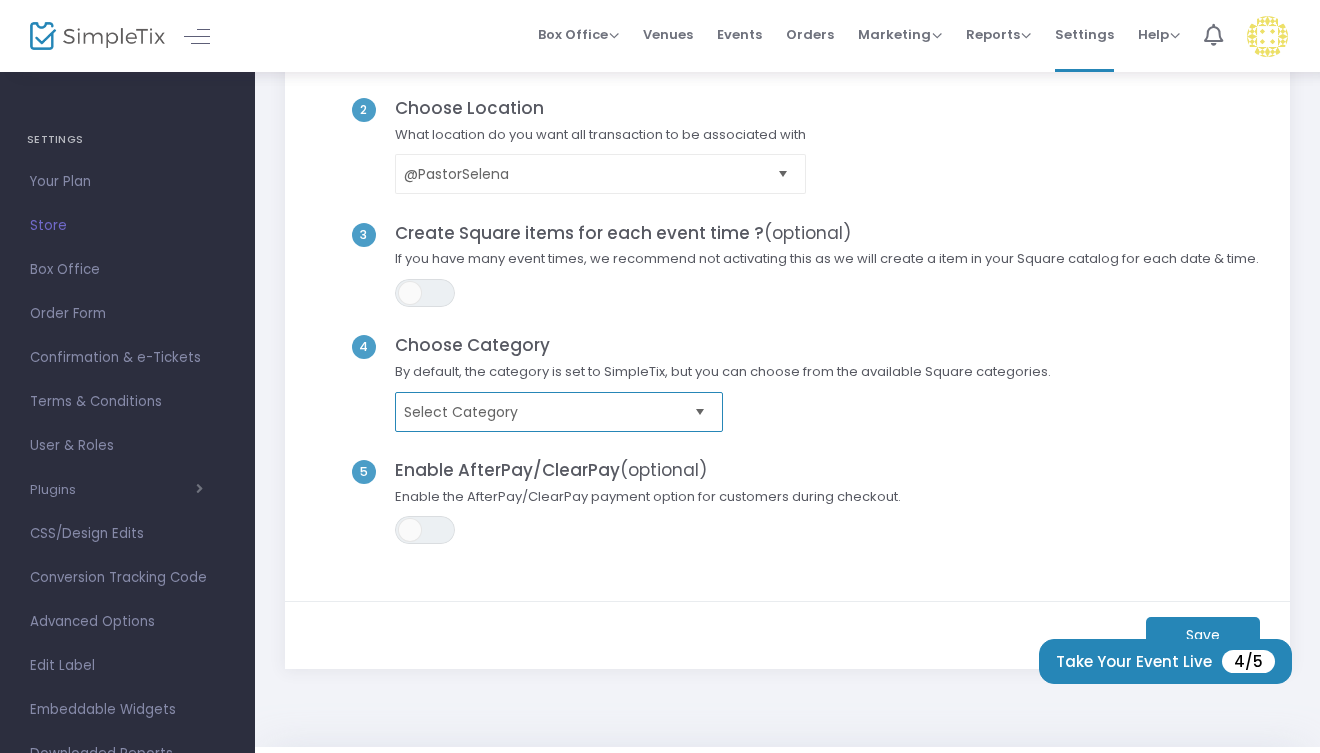 scroll, scrollTop: 298, scrollLeft: 0, axis: vertical 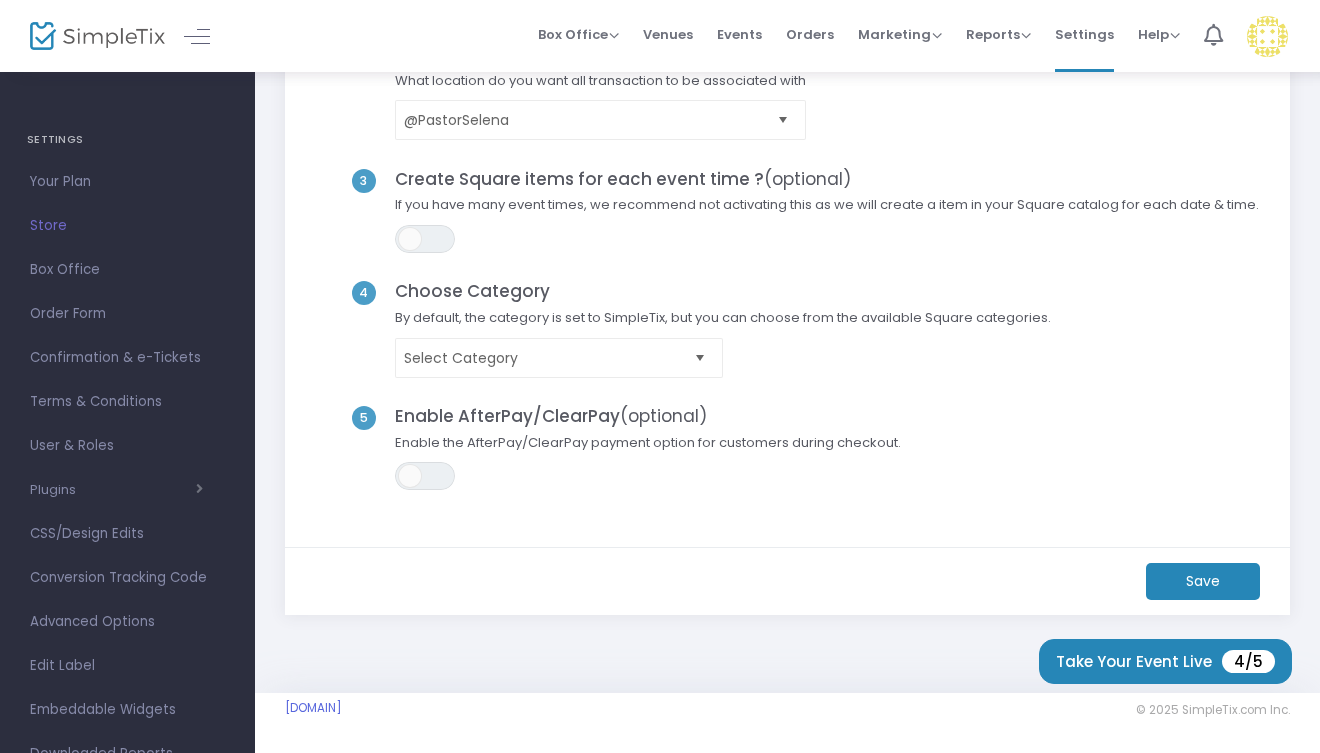 click on "Save" 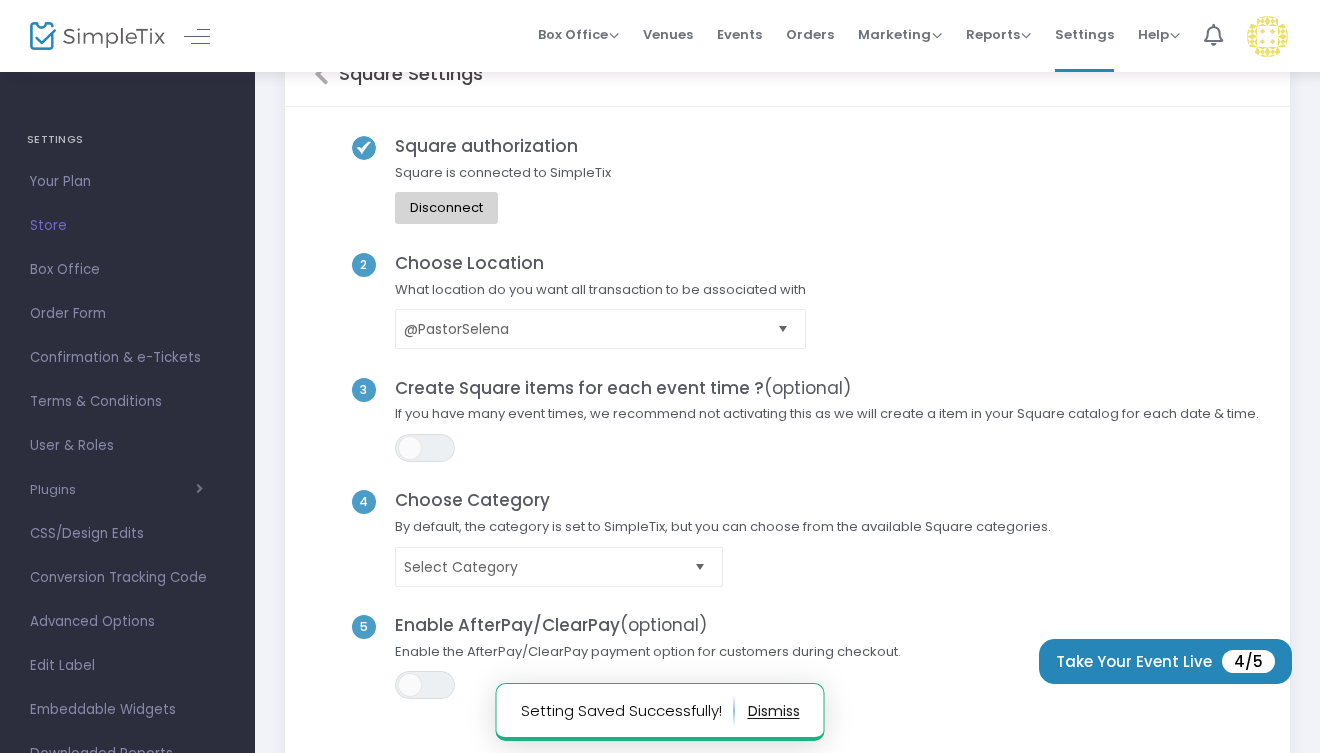 scroll, scrollTop: 62, scrollLeft: 0, axis: vertical 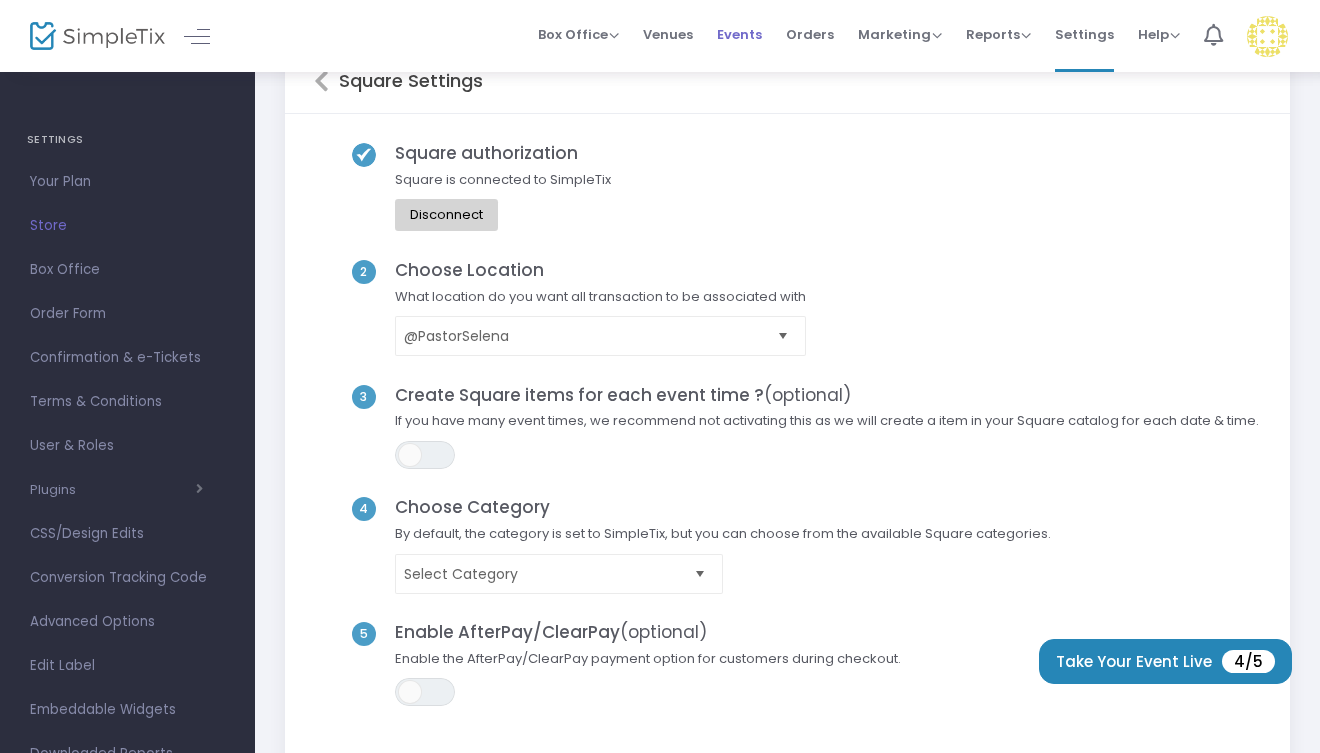 click on "Events" at bounding box center (739, 34) 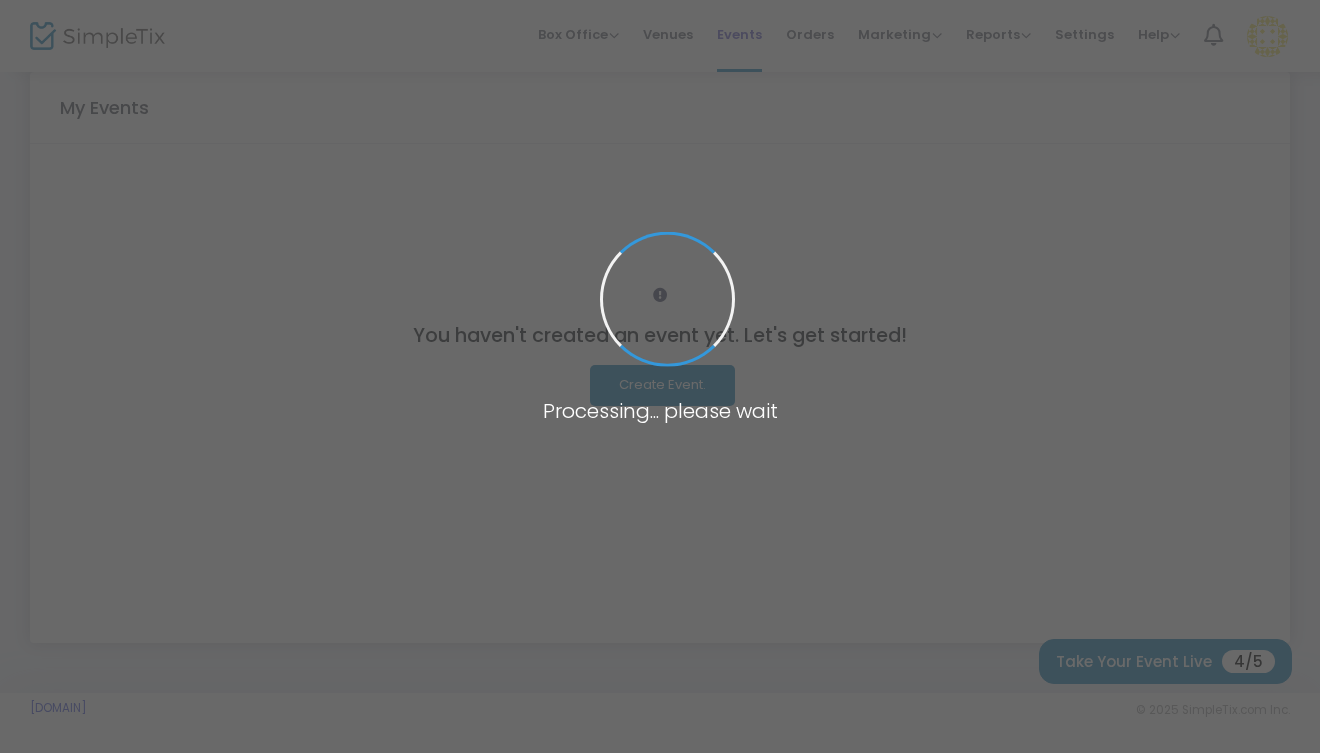 scroll, scrollTop: 86, scrollLeft: 0, axis: vertical 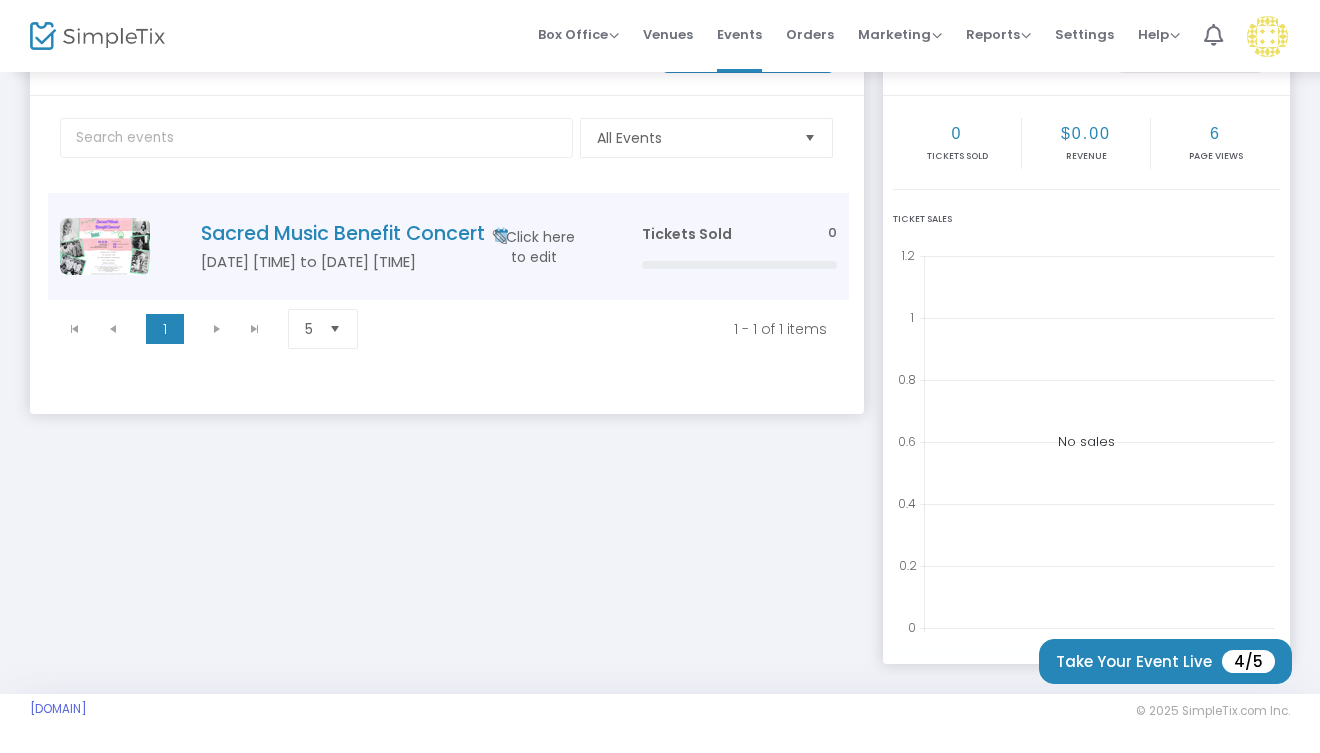 click on "Sacred Music Benefit Concert" 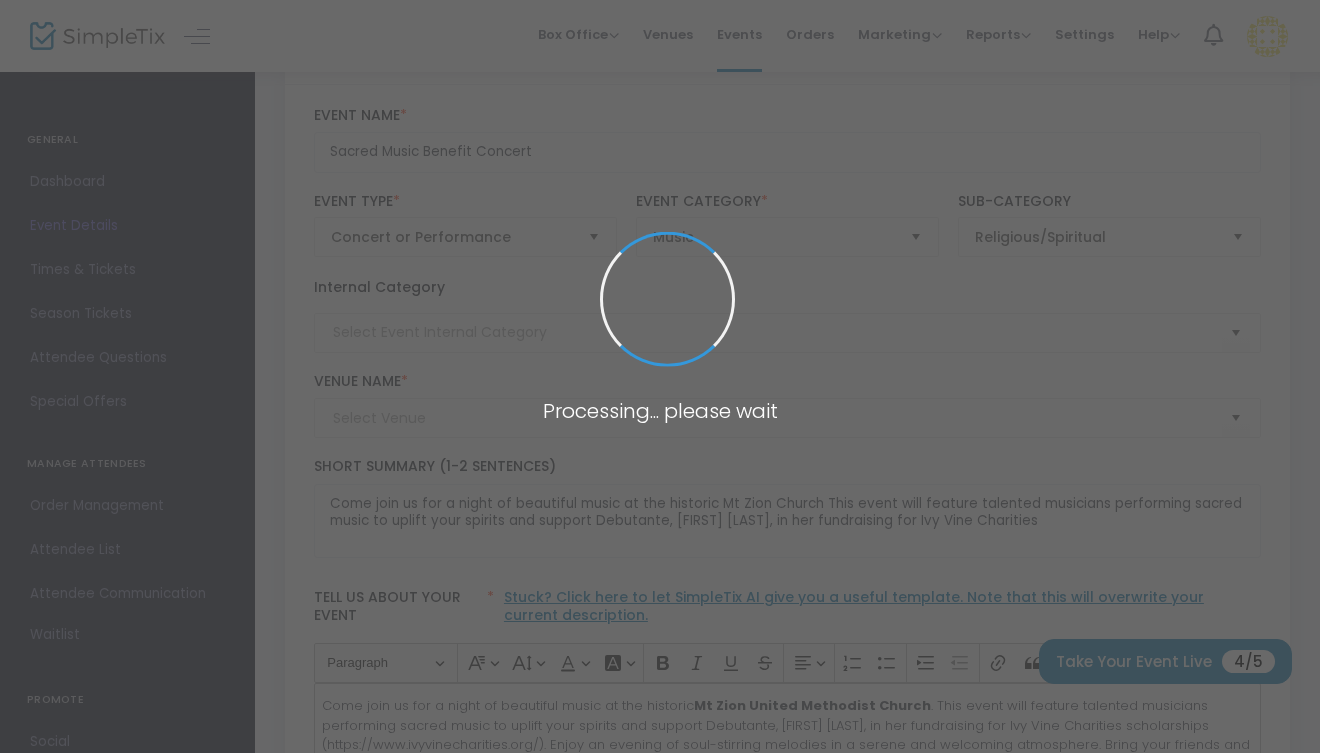 type on "Mt. Zion United Methodist Church" 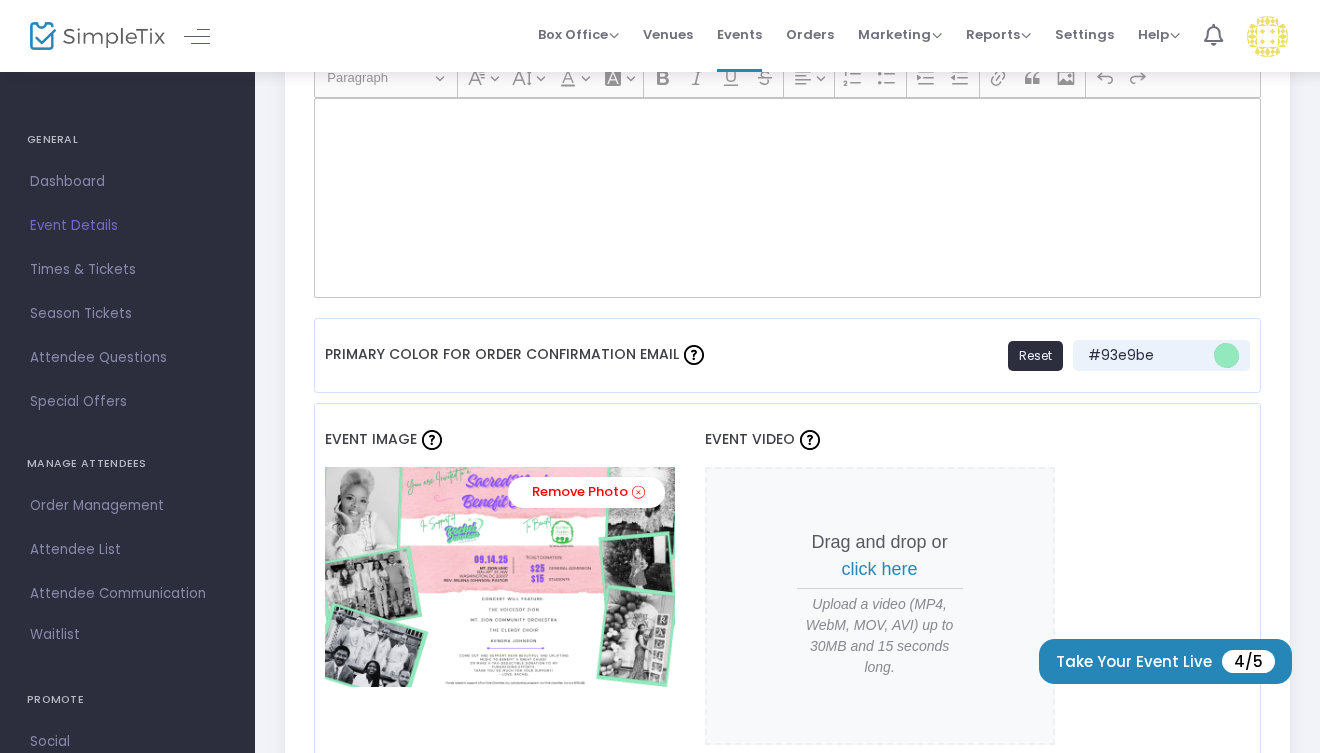scroll, scrollTop: 1482, scrollLeft: 0, axis: vertical 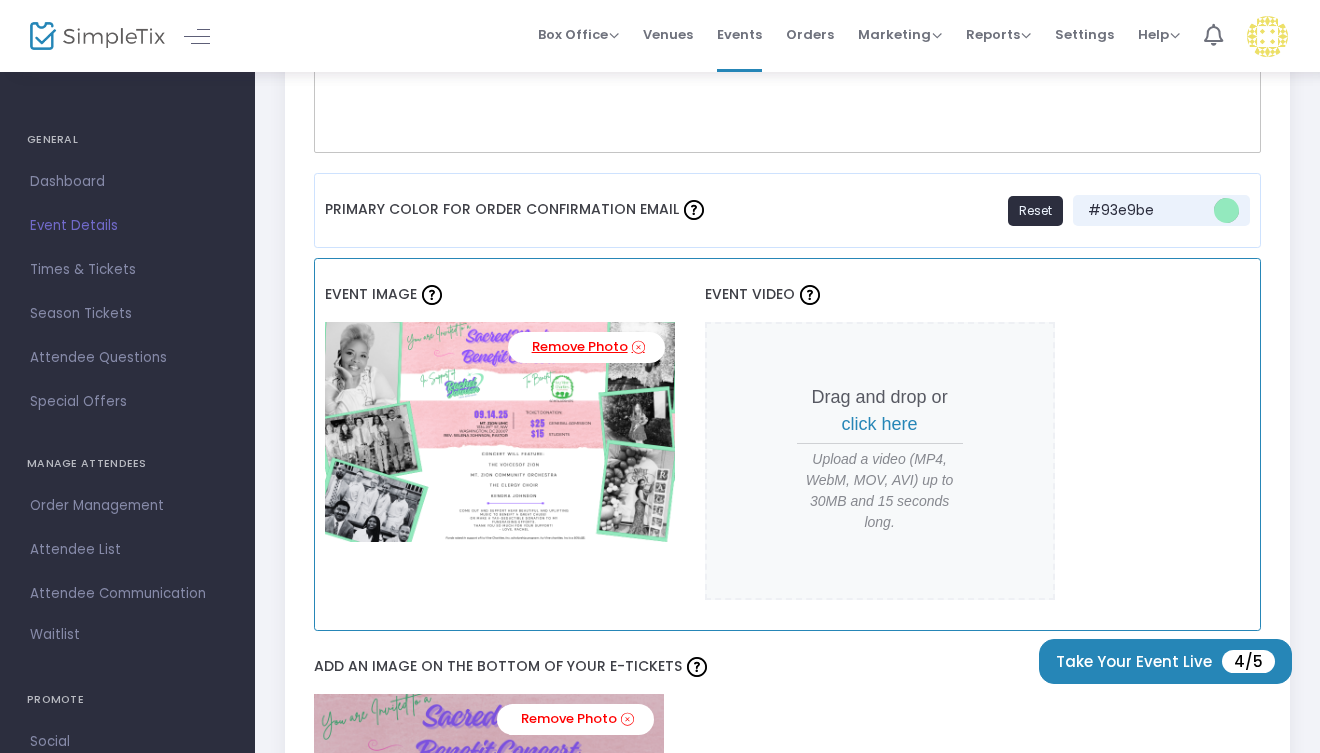 click on "Remove Photo" at bounding box center [586, 347] 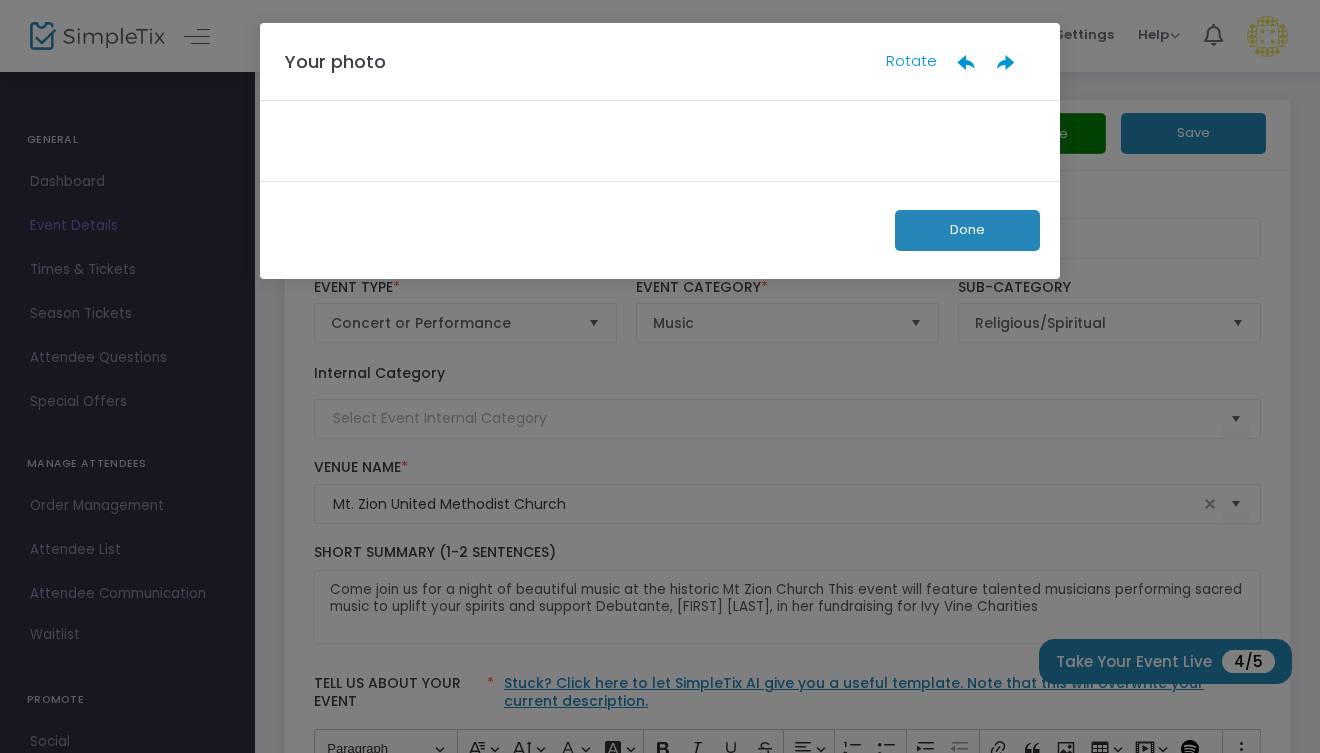 scroll, scrollTop: 0, scrollLeft: 0, axis: both 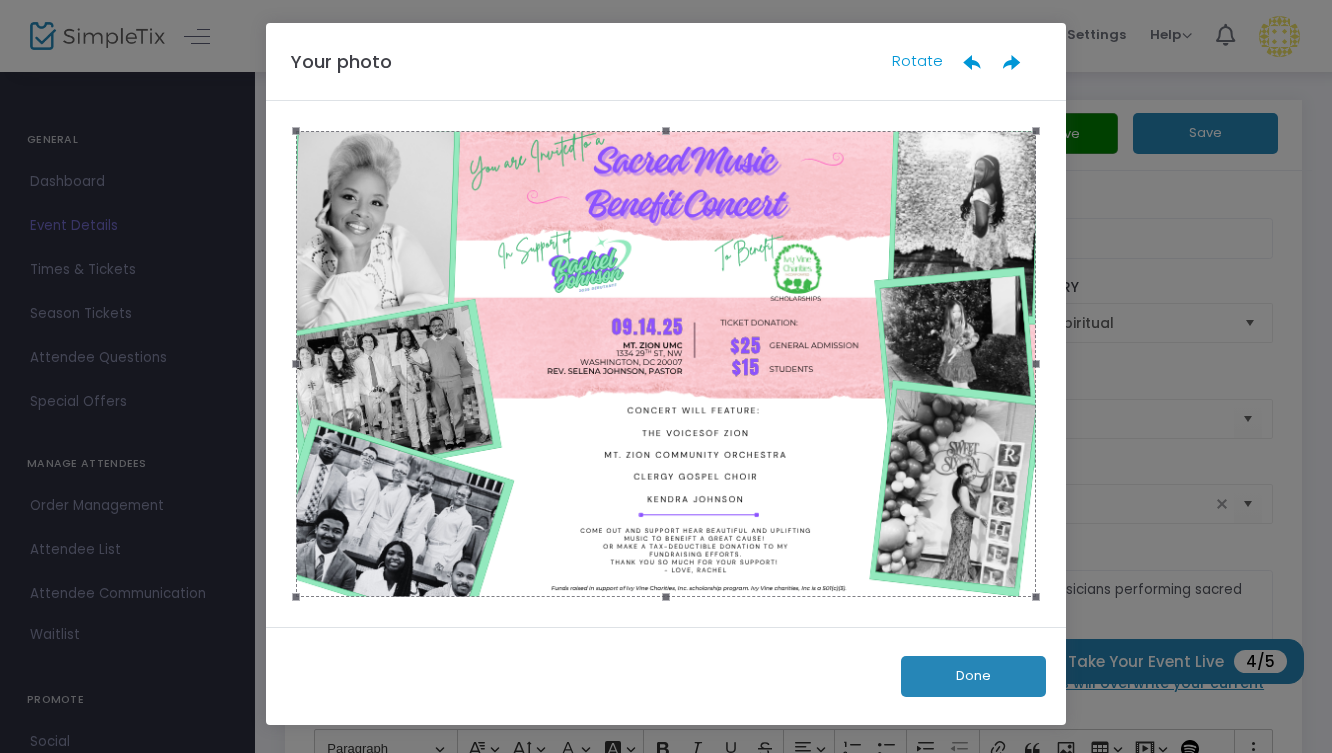 click on "Done" 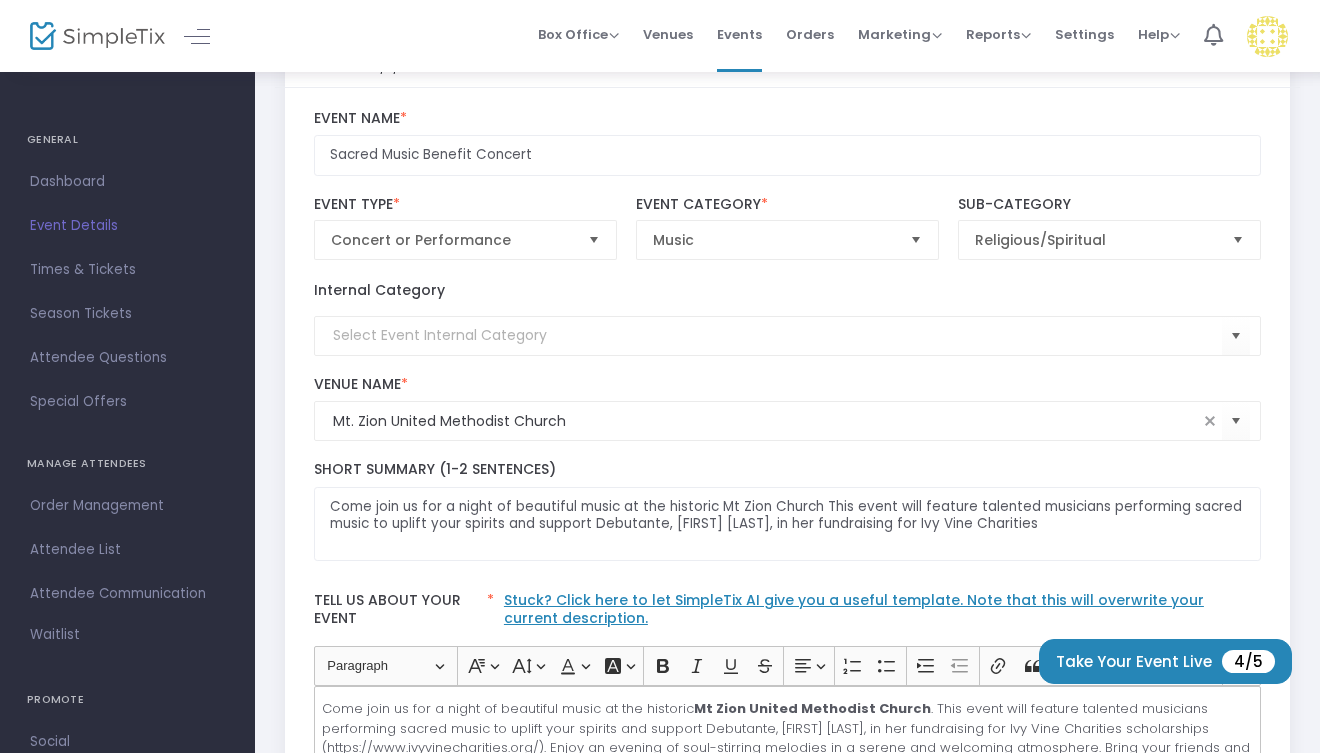 scroll, scrollTop: 0, scrollLeft: 0, axis: both 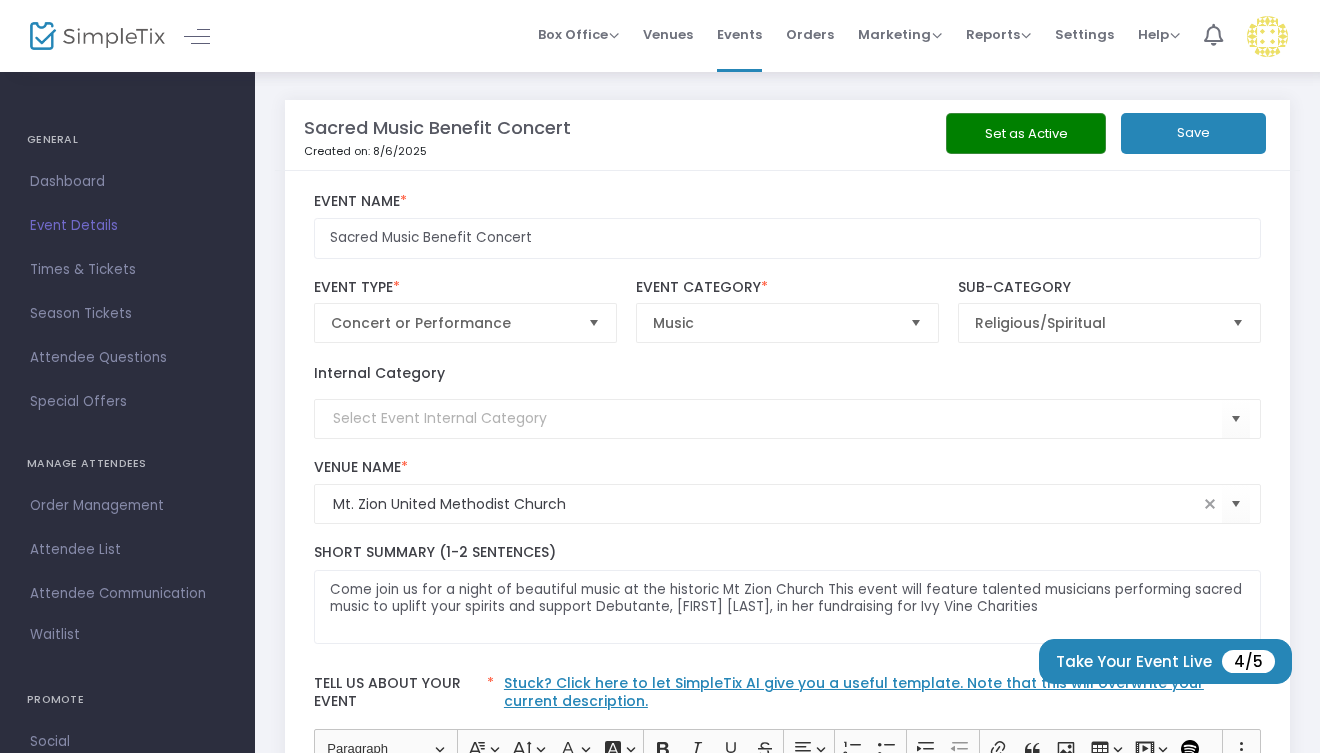 click on "Save" 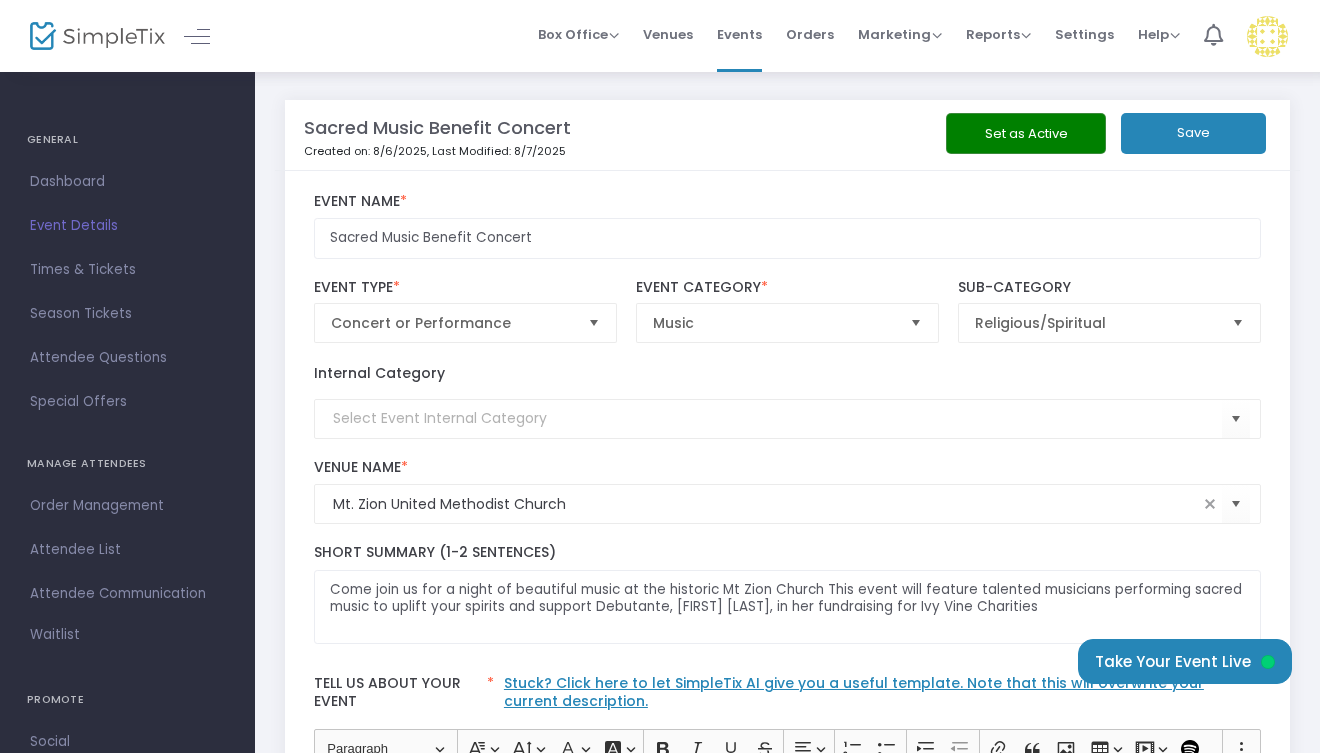 click at bounding box center (1267, 36) 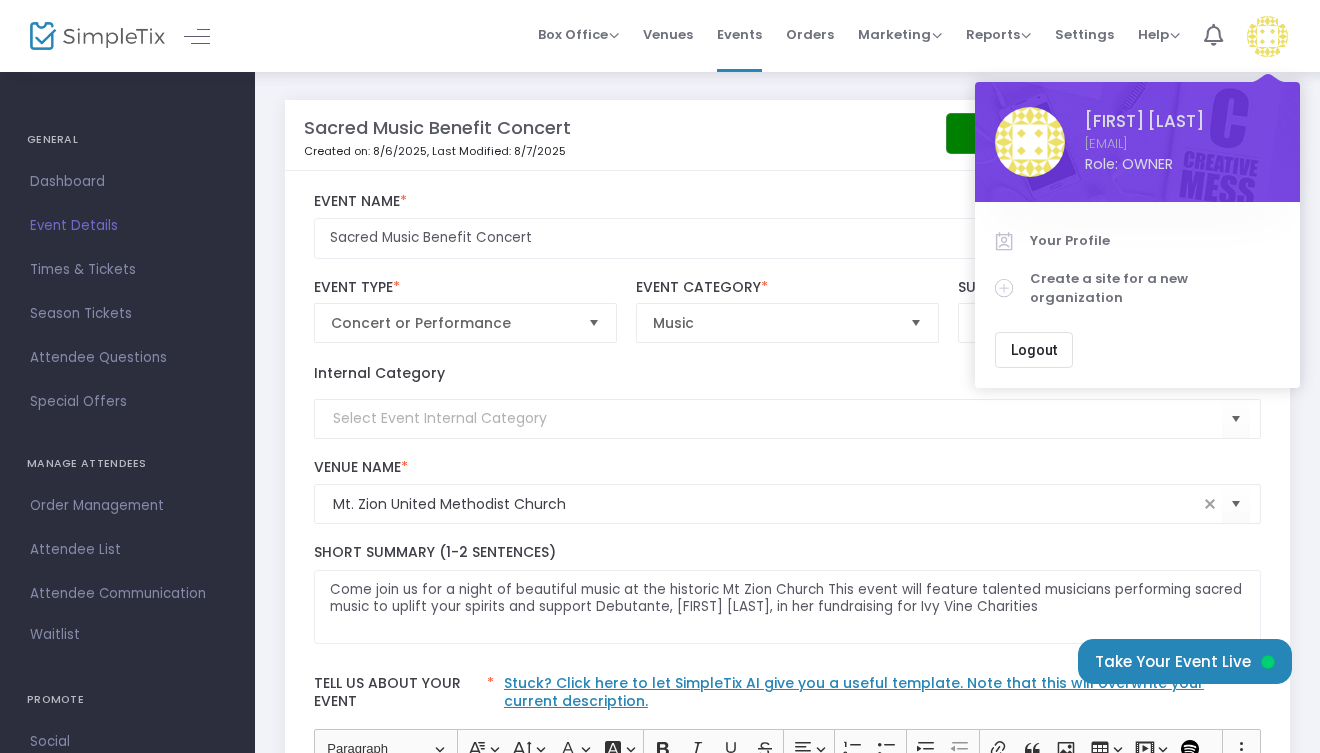 click on "Sacred Music Benefit Concert   Created on: 8/6/2025  , Last Modified: 8/7/2025" 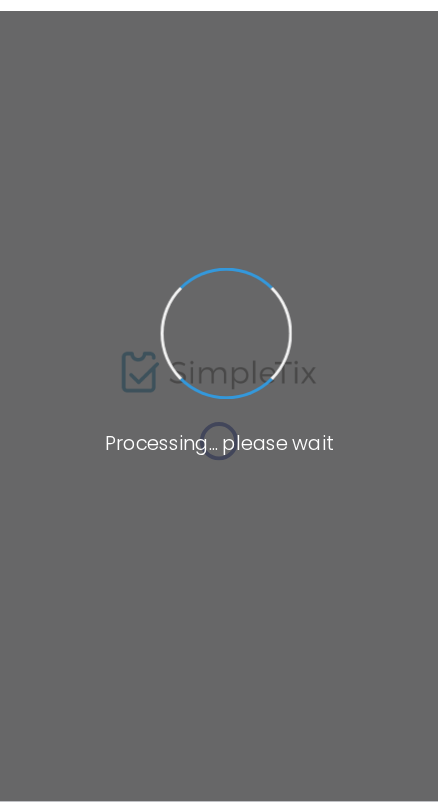 scroll, scrollTop: 0, scrollLeft: 0, axis: both 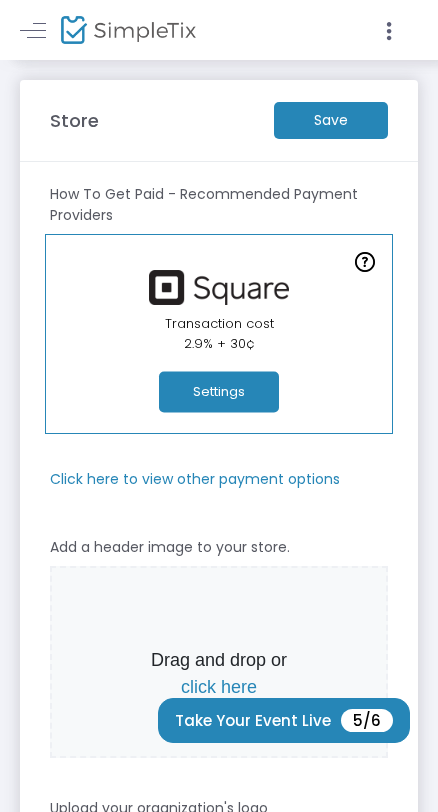 click on "click here" at bounding box center (219, 687) 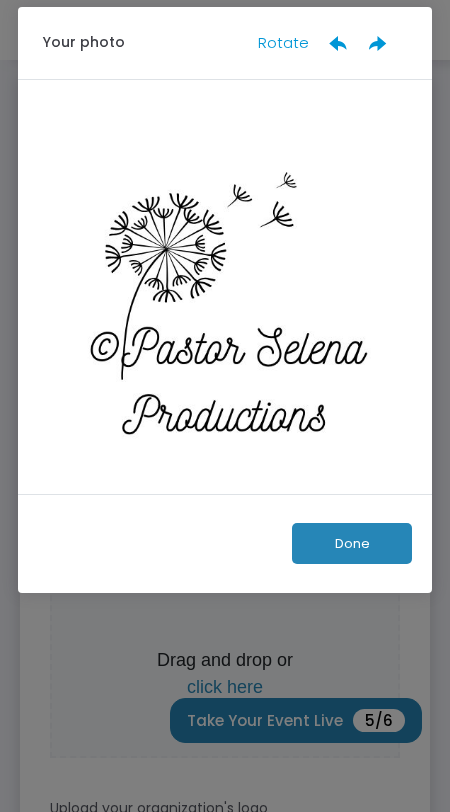 click on "Done" 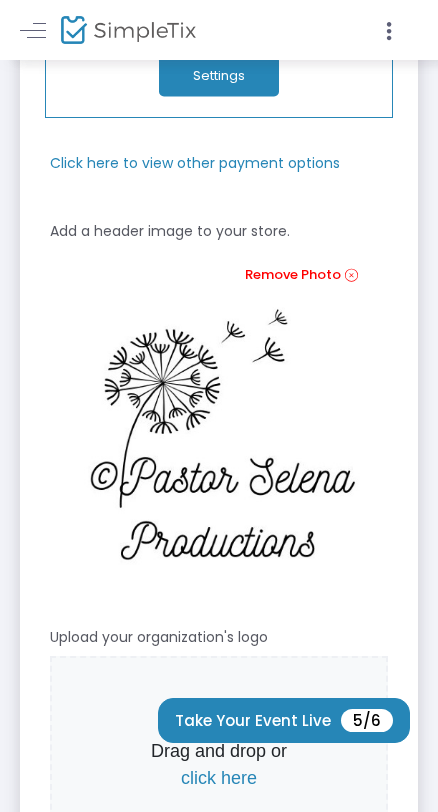 scroll, scrollTop: 296, scrollLeft: 0, axis: vertical 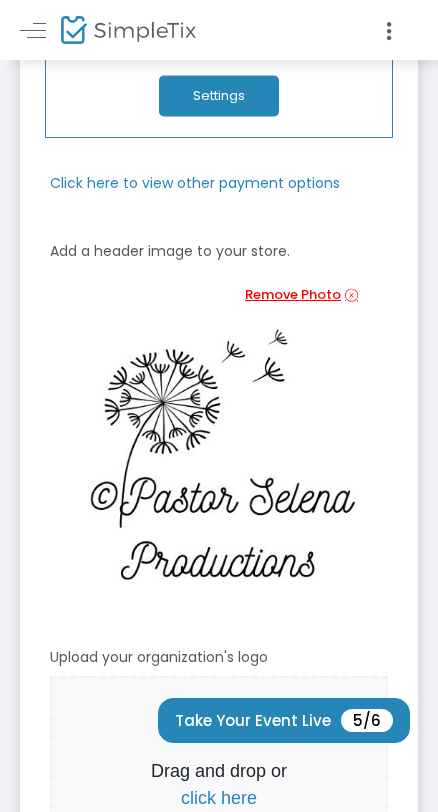 click on "Remove Photo" at bounding box center [299, 295] 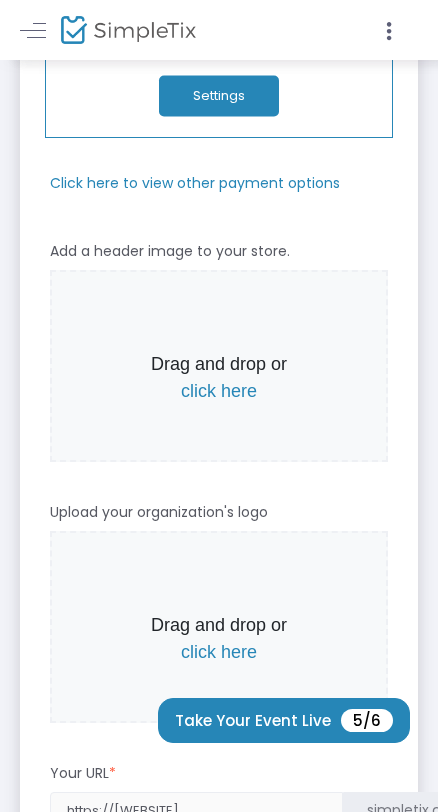 click on "click here" at bounding box center (219, 391) 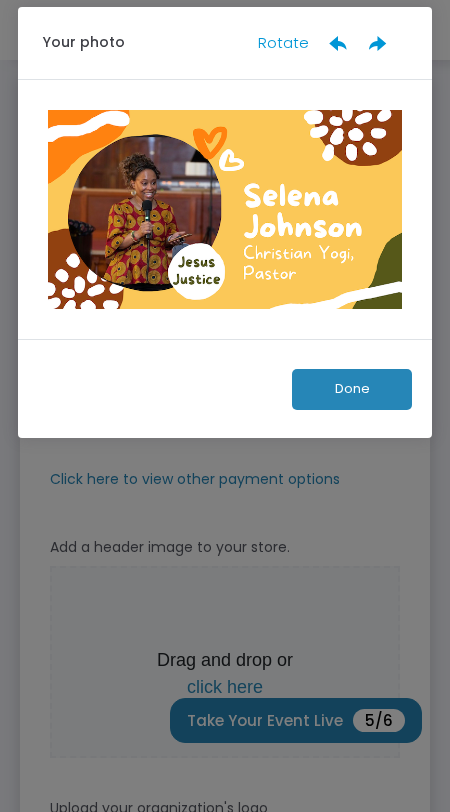 click on "Done" 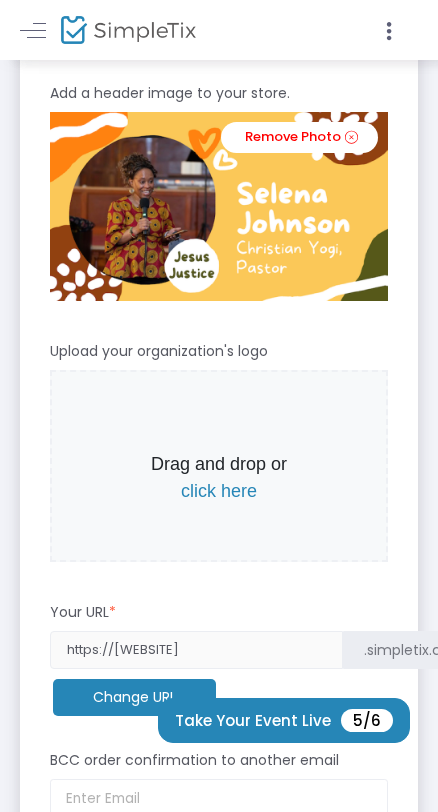 scroll, scrollTop: 460, scrollLeft: 0, axis: vertical 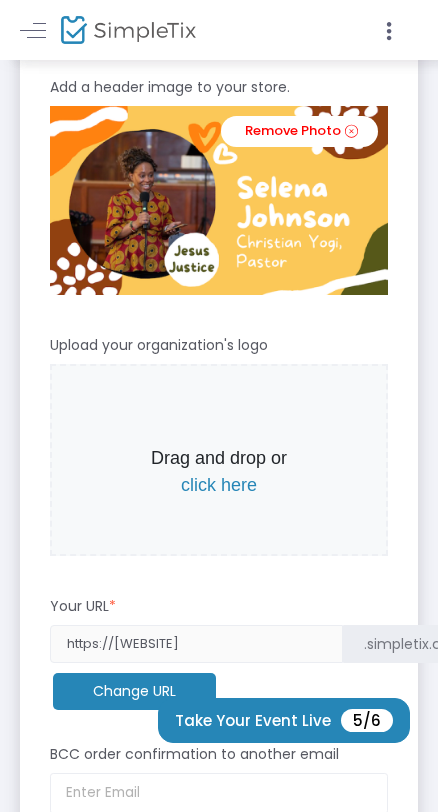 click on "click here" at bounding box center (219, 485) 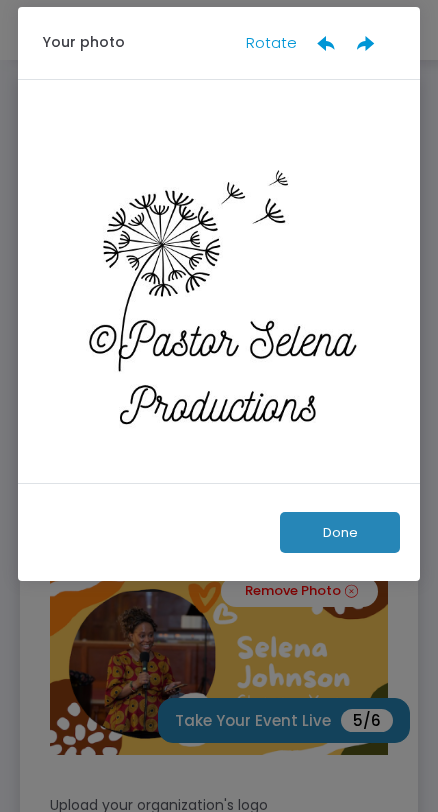 scroll, scrollTop: 0, scrollLeft: 0, axis: both 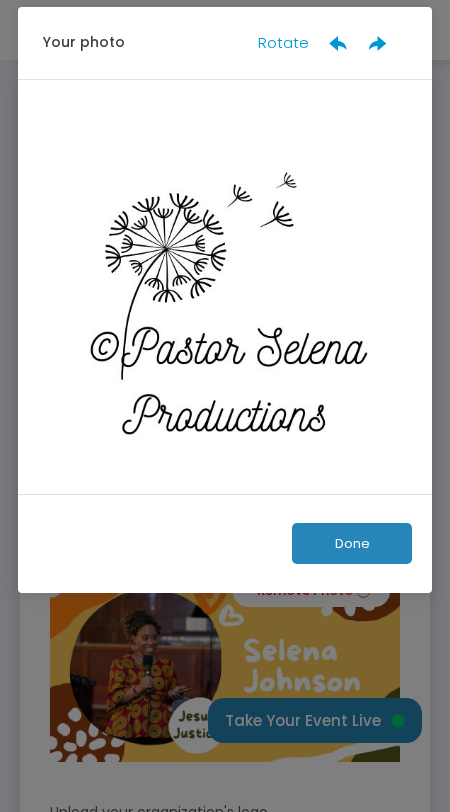 click on "Done" 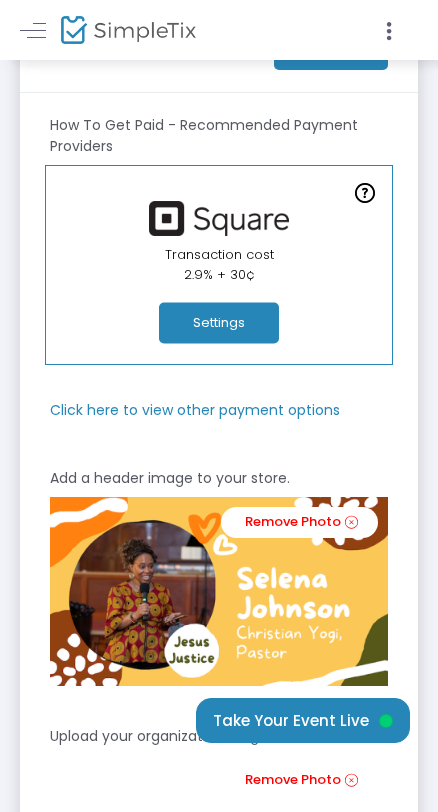 scroll, scrollTop: 0, scrollLeft: 0, axis: both 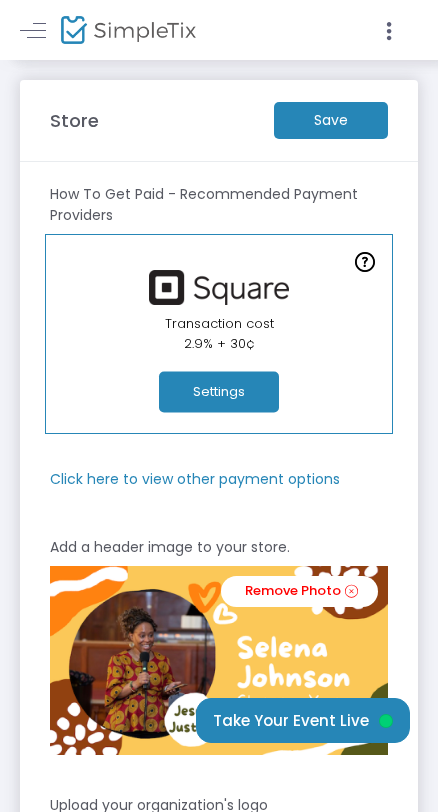 click on "Settings" 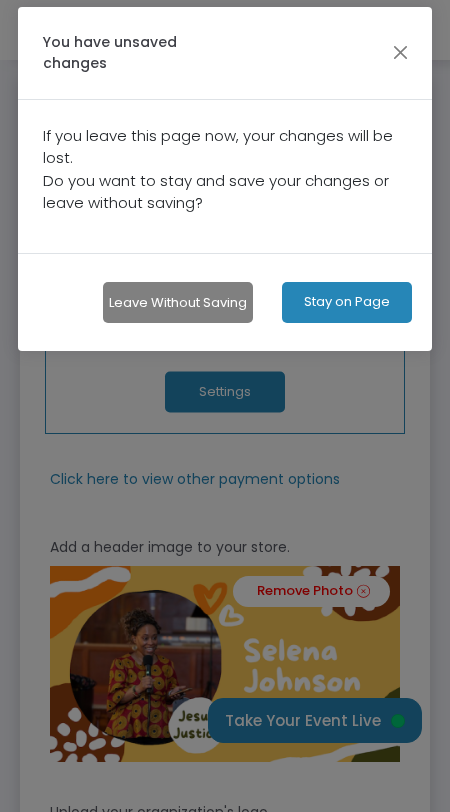 click on "Stay on Page" 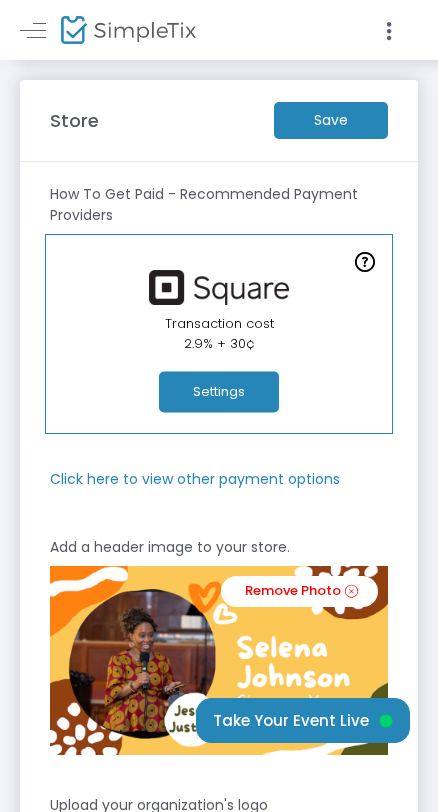 click on "Save" 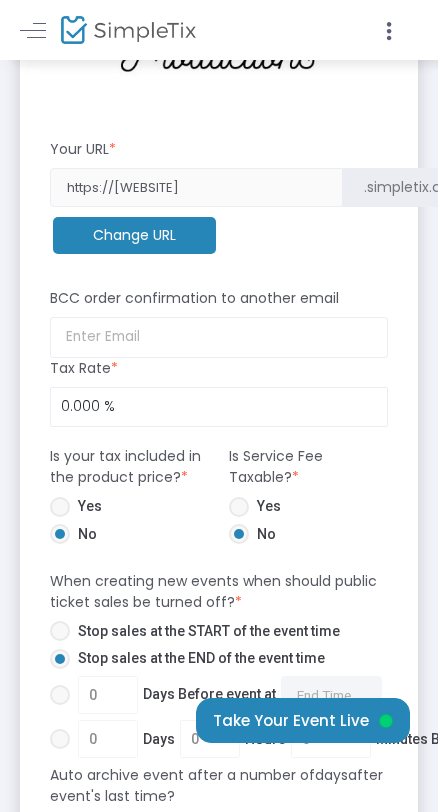 scroll, scrollTop: 1080, scrollLeft: 0, axis: vertical 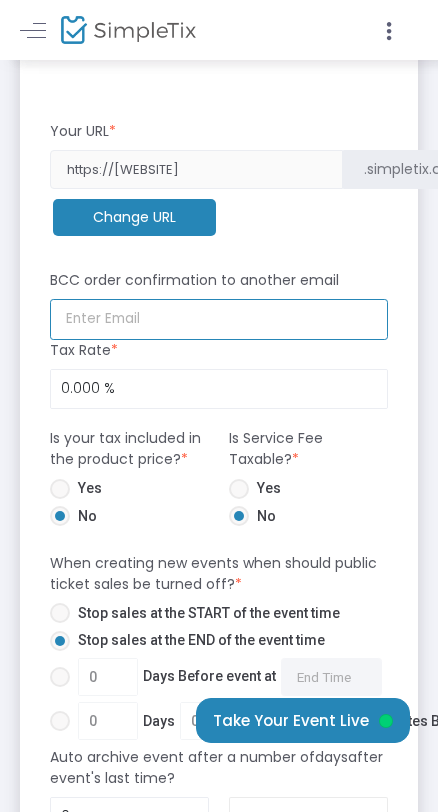 click 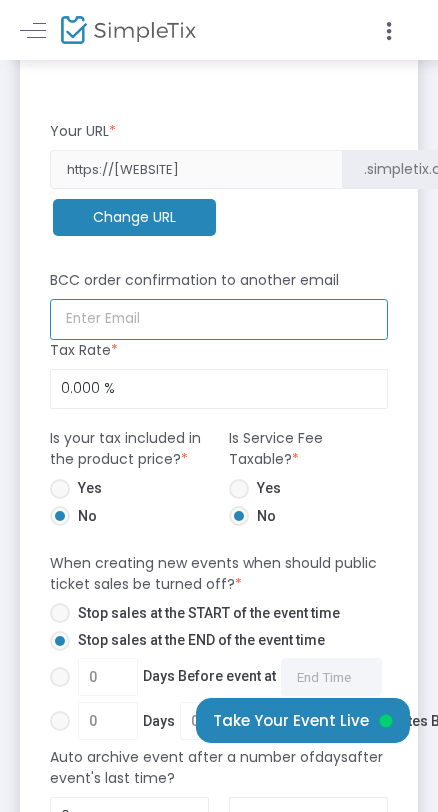 type on "[EMAIL]" 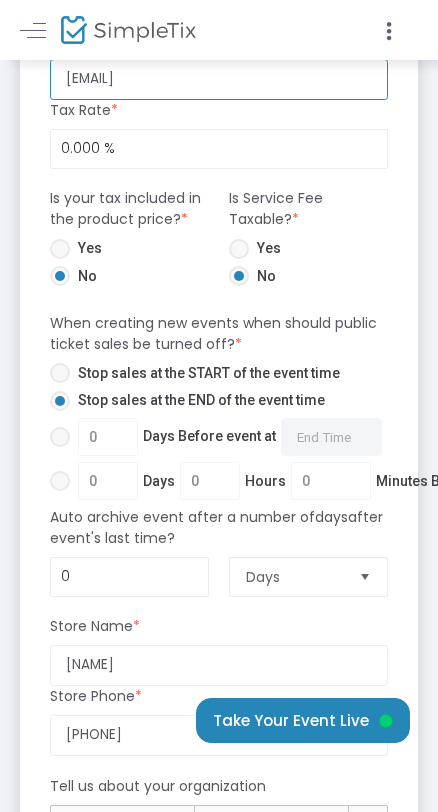 scroll, scrollTop: 1321, scrollLeft: 0, axis: vertical 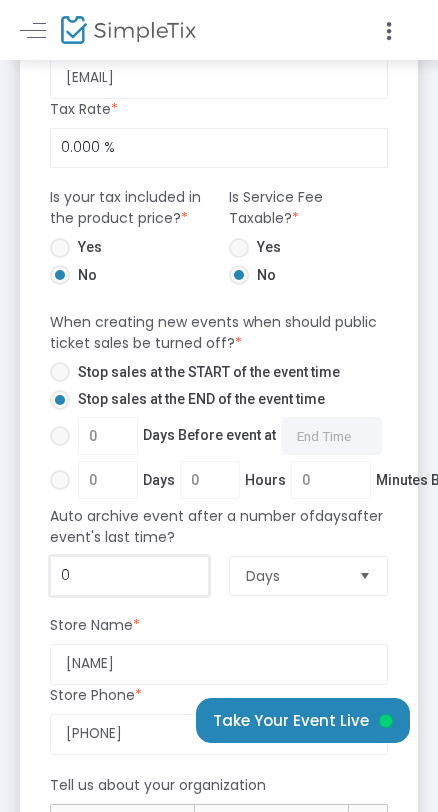 click on "0" at bounding box center (129, 576) 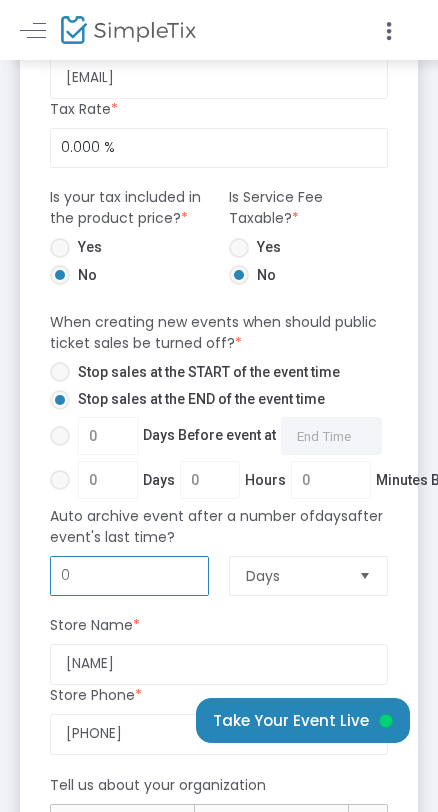 click on "0" at bounding box center [129, 576] 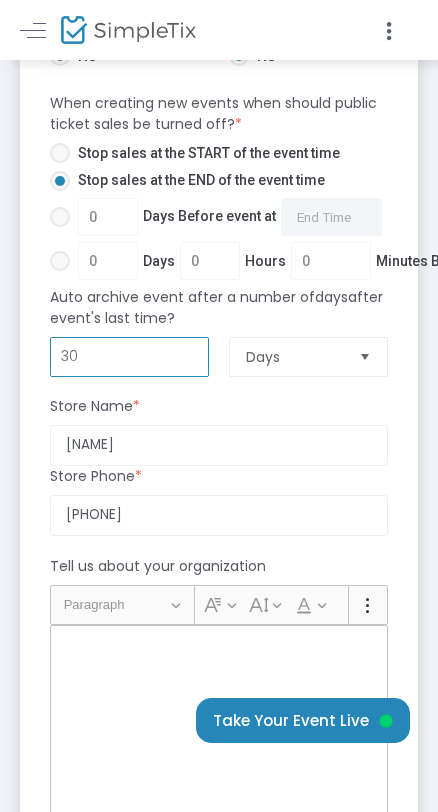 scroll, scrollTop: 1543, scrollLeft: 0, axis: vertical 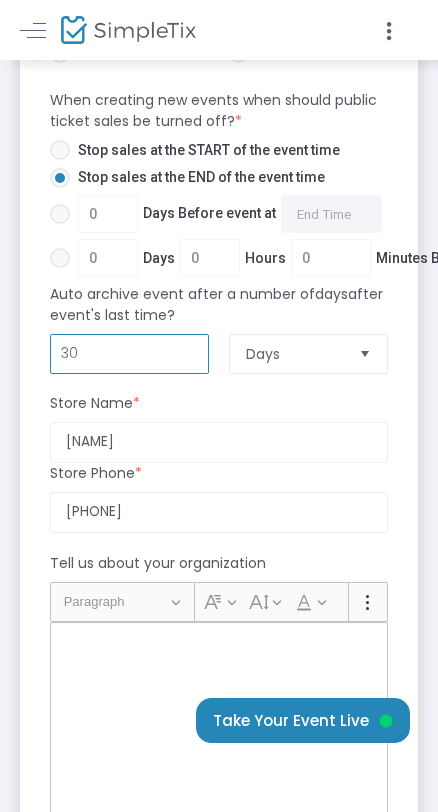 type on "30" 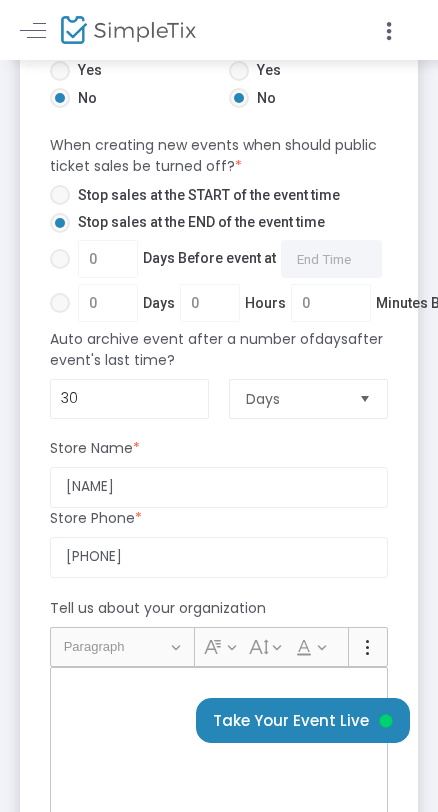 scroll, scrollTop: 1472, scrollLeft: 0, axis: vertical 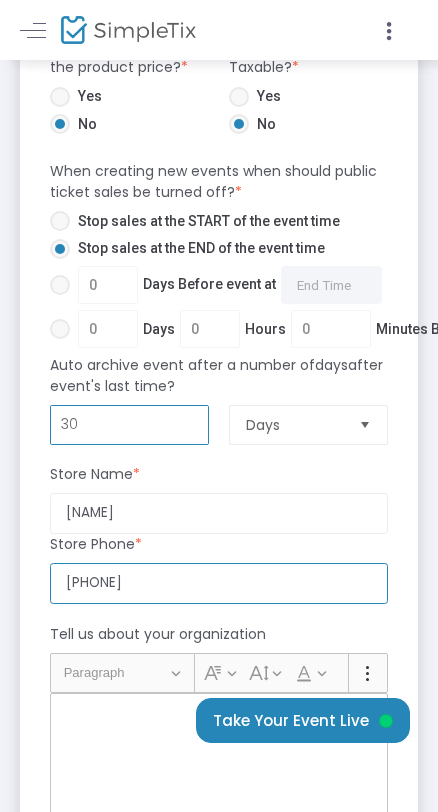 click on "[PHONE]" at bounding box center [219, 583] 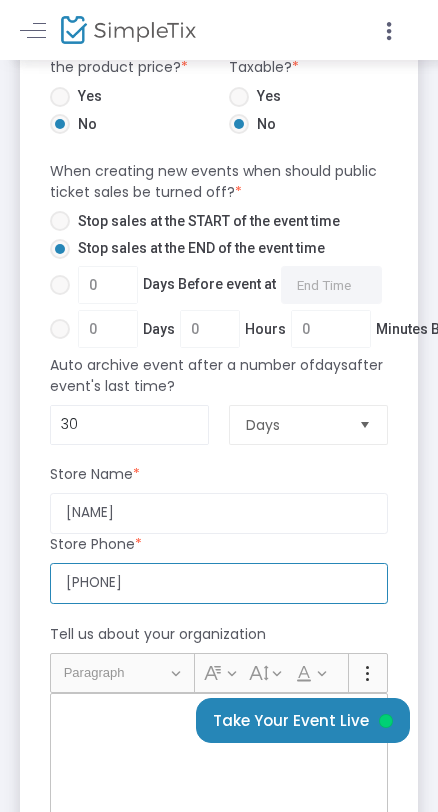 click on "[PHONE]" at bounding box center [219, 583] 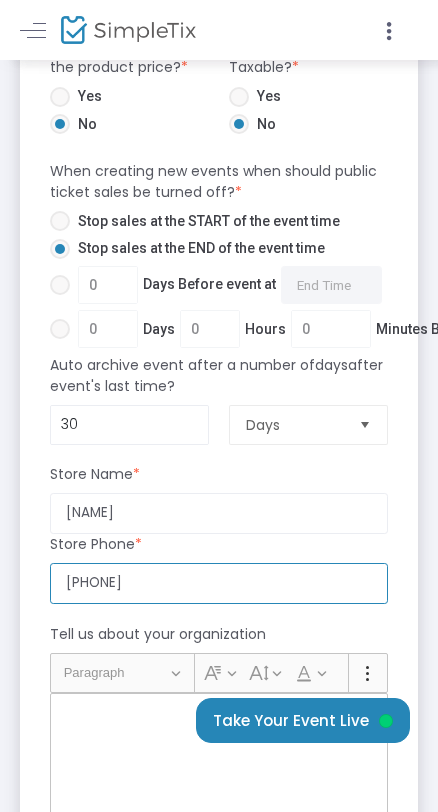 scroll, scrollTop: 0, scrollLeft: 0, axis: both 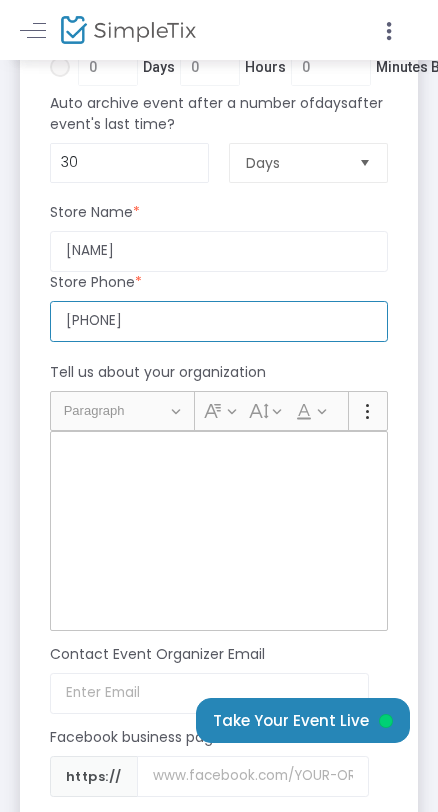 type on "[PHONE]" 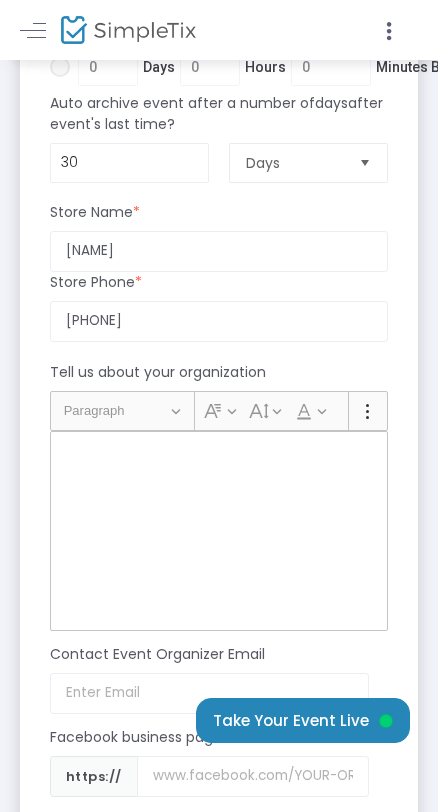 scroll, scrollTop: 0, scrollLeft: 0, axis: both 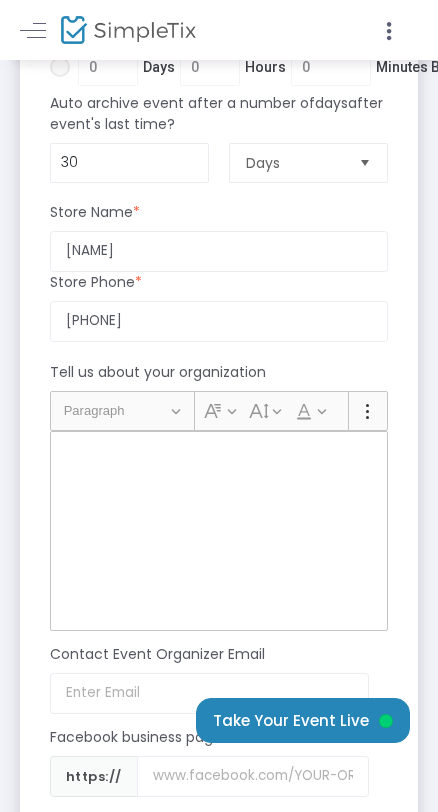 click 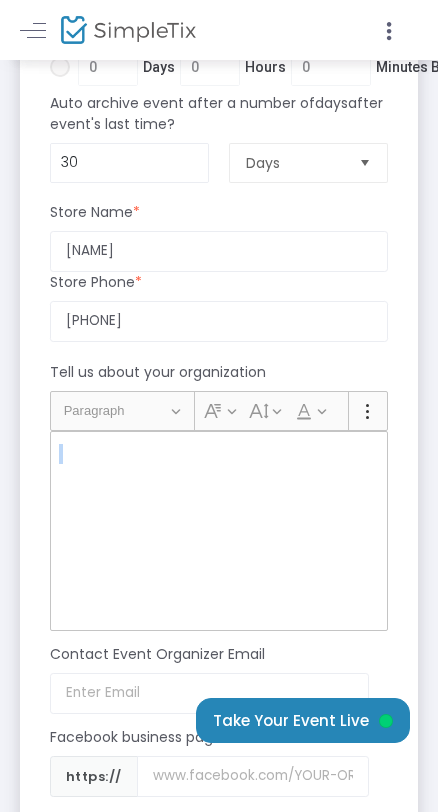 click 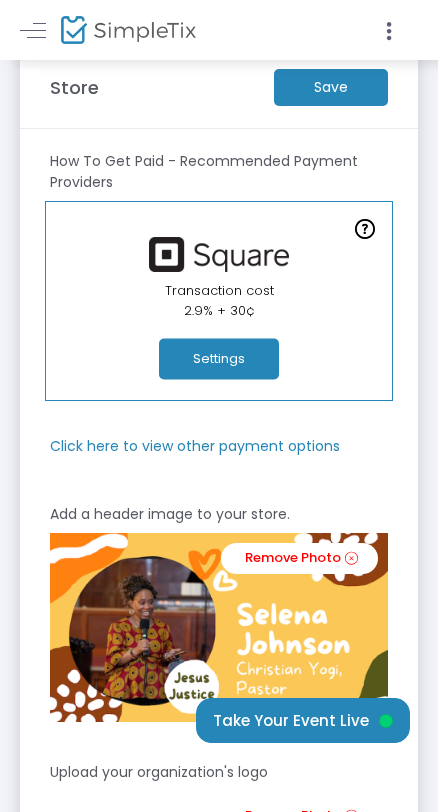 scroll, scrollTop: 0, scrollLeft: 0, axis: both 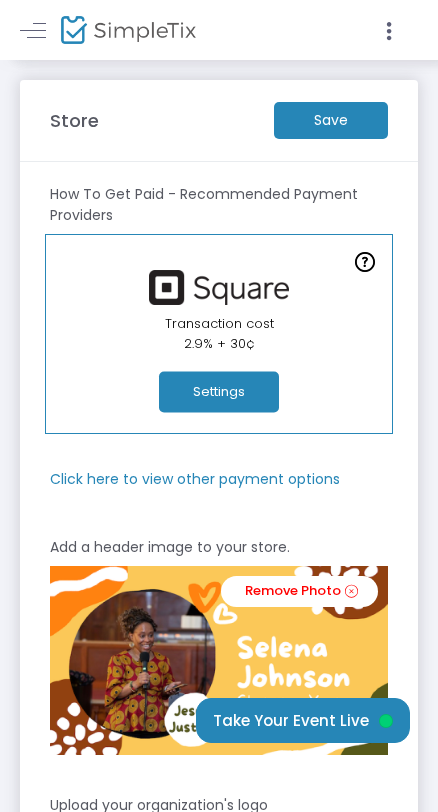 click on "Save" 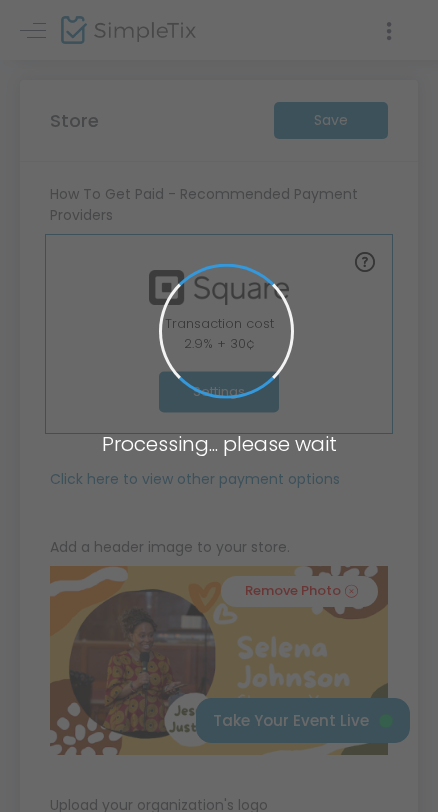 type on "30" 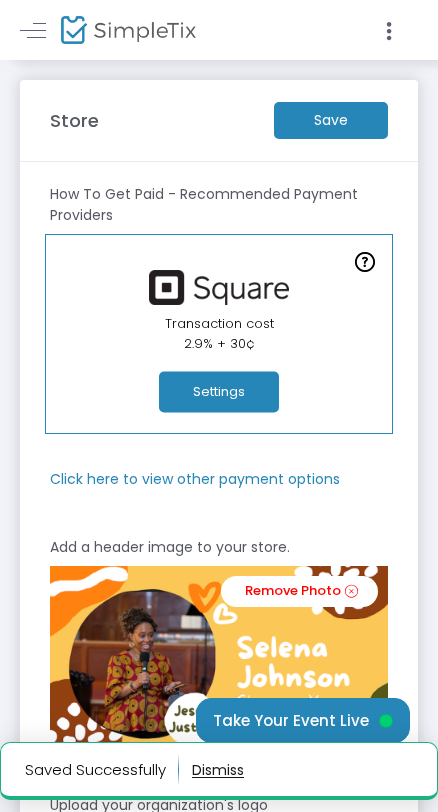 click on "Settings" 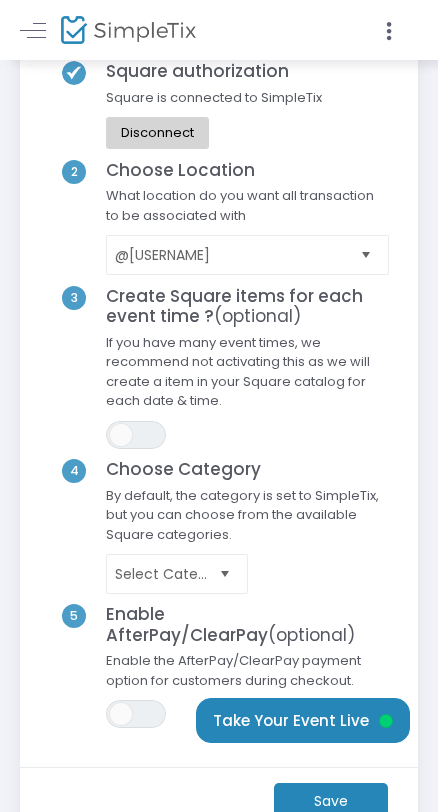 scroll, scrollTop: 126, scrollLeft: 0, axis: vertical 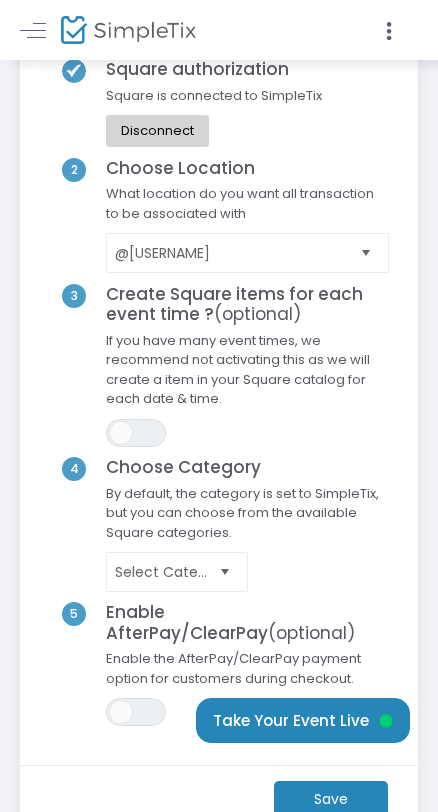 click at bounding box center (366, 253) 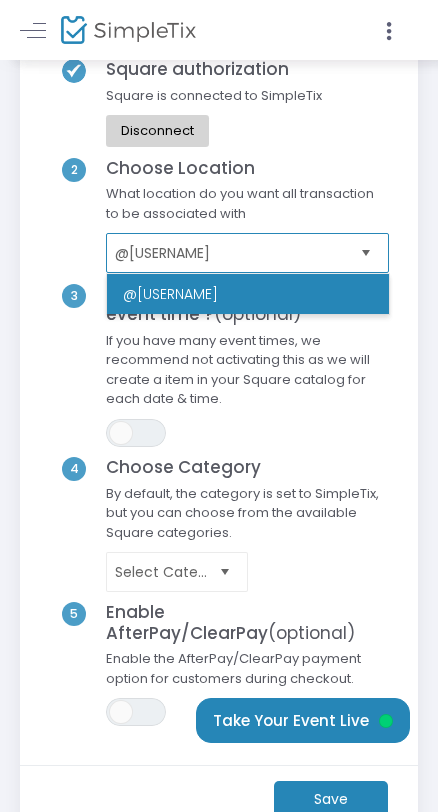 click on "@[USERNAME]" at bounding box center [248, 294] 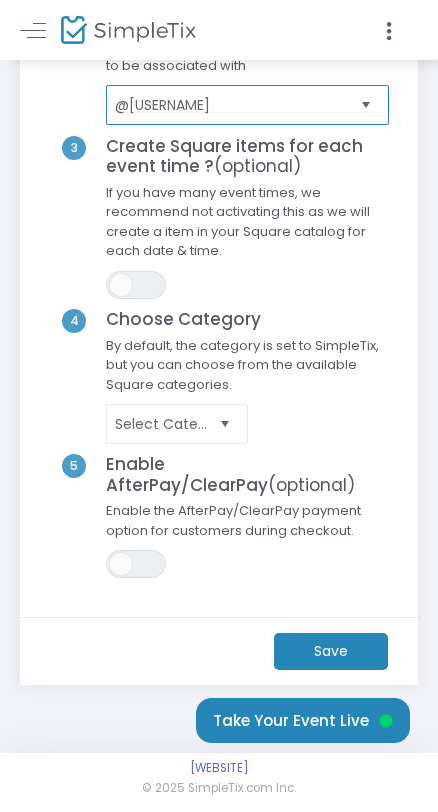 scroll, scrollTop: 278, scrollLeft: 0, axis: vertical 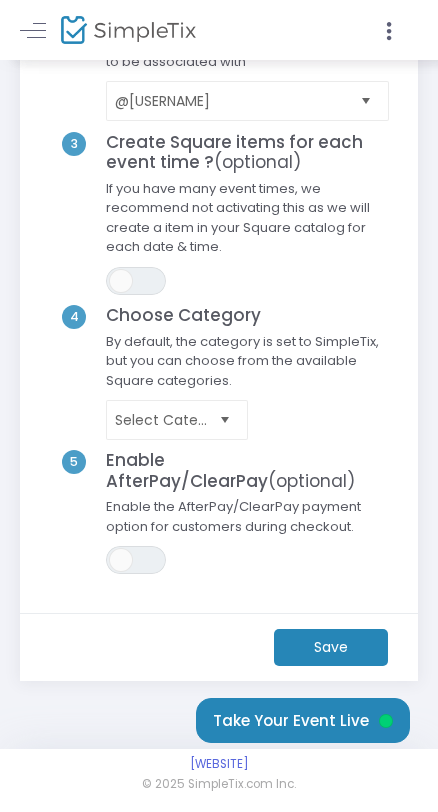 click on "Save" 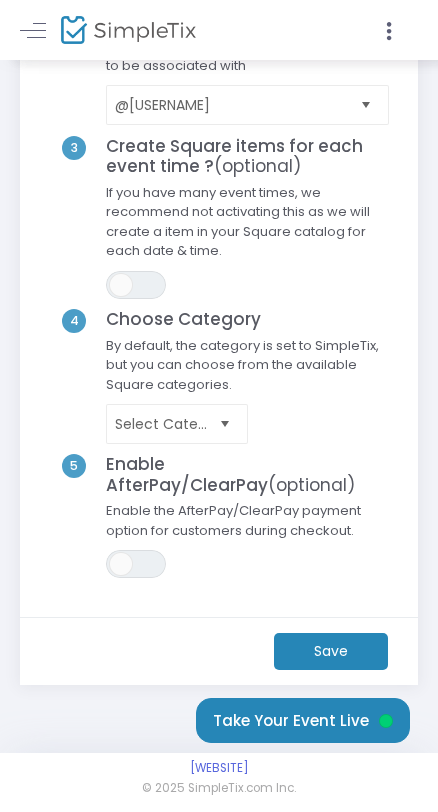 scroll, scrollTop: 278, scrollLeft: 0, axis: vertical 